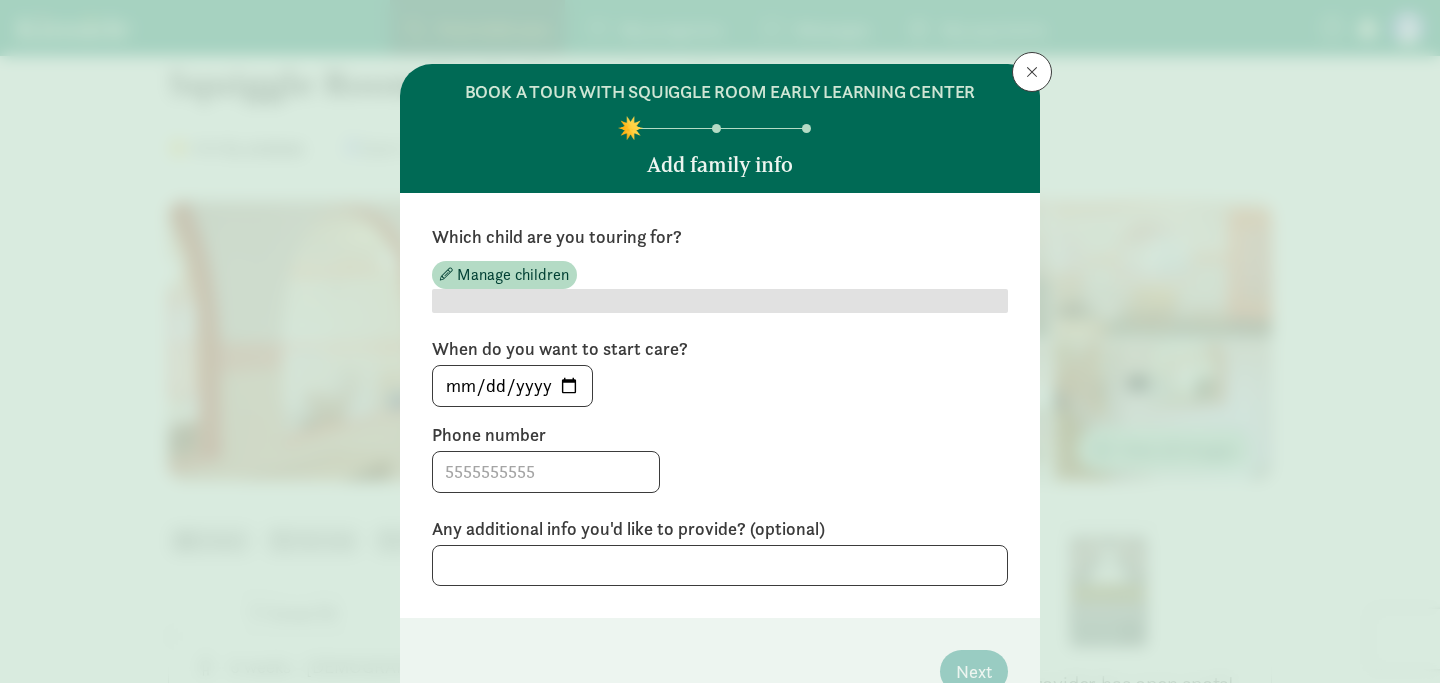 scroll, scrollTop: 167, scrollLeft: 0, axis: vertical 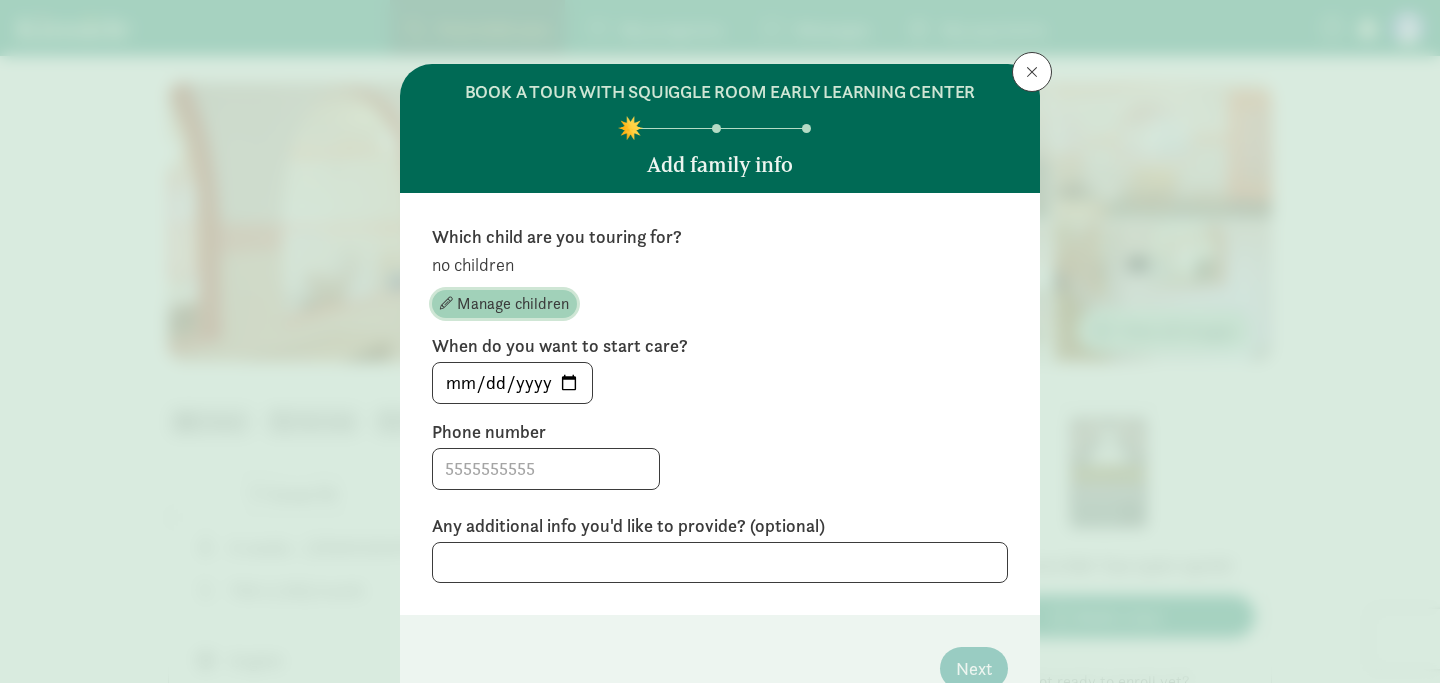 click on "Manage children" at bounding box center (513, 304) 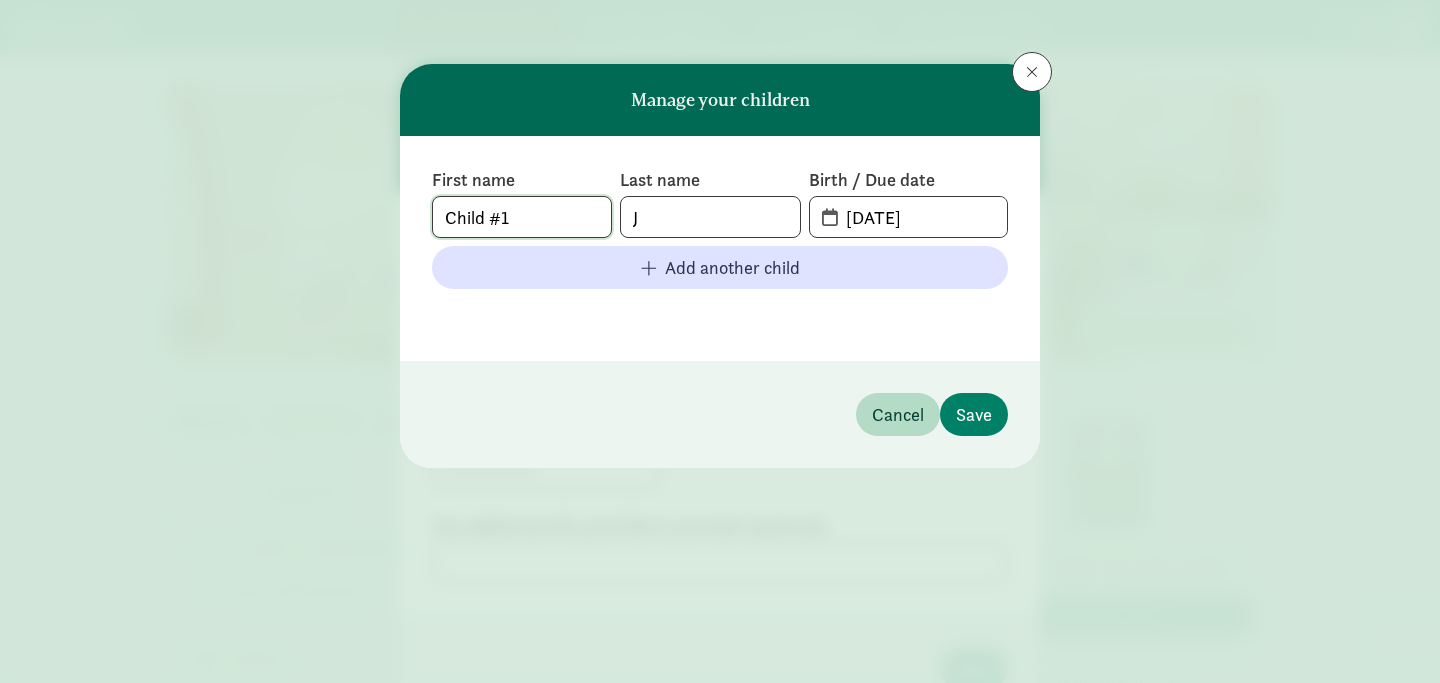click on "Child #1" 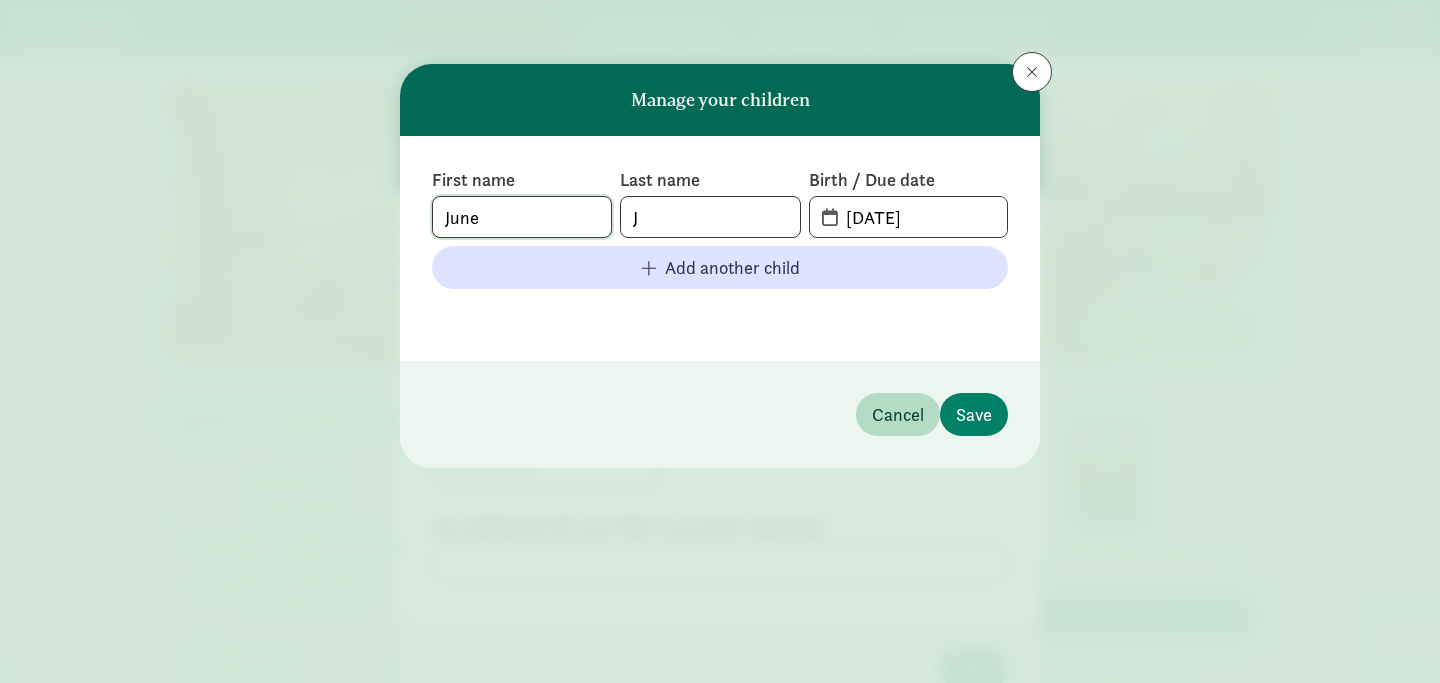 type on "June" 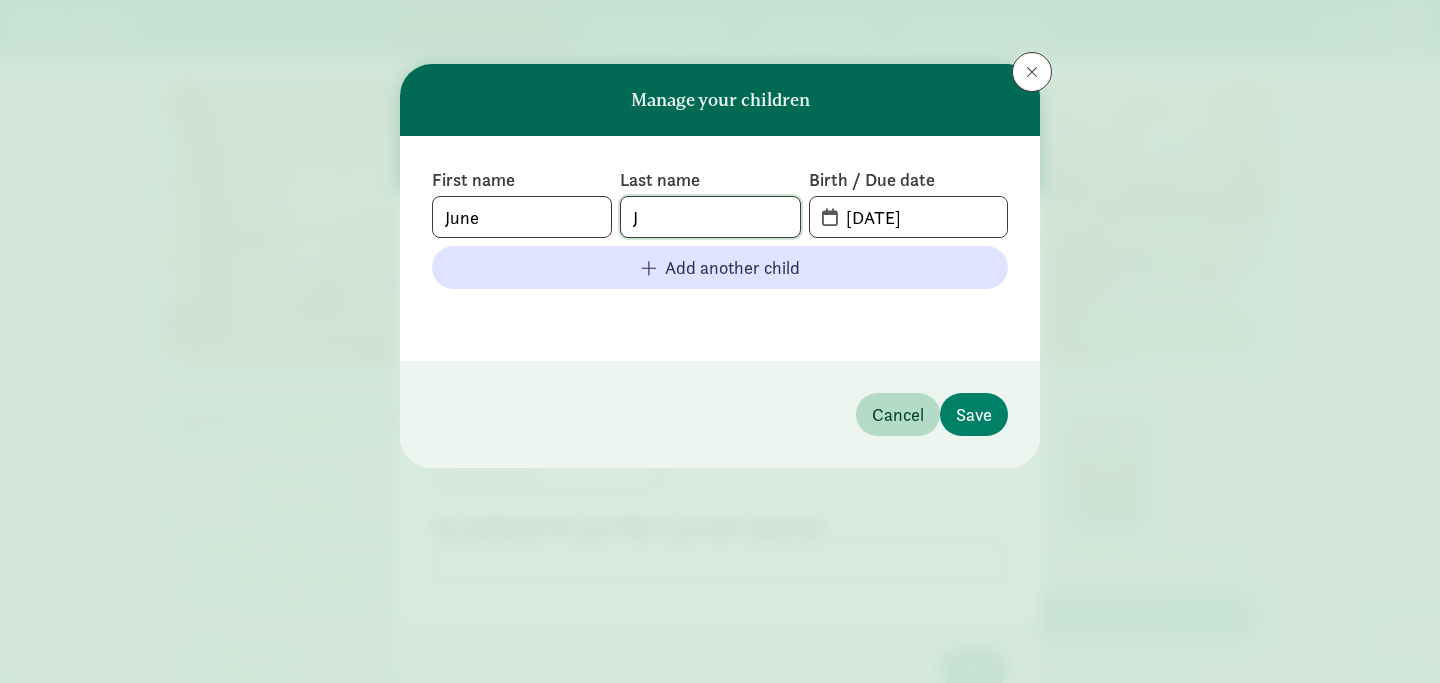 click on "J" 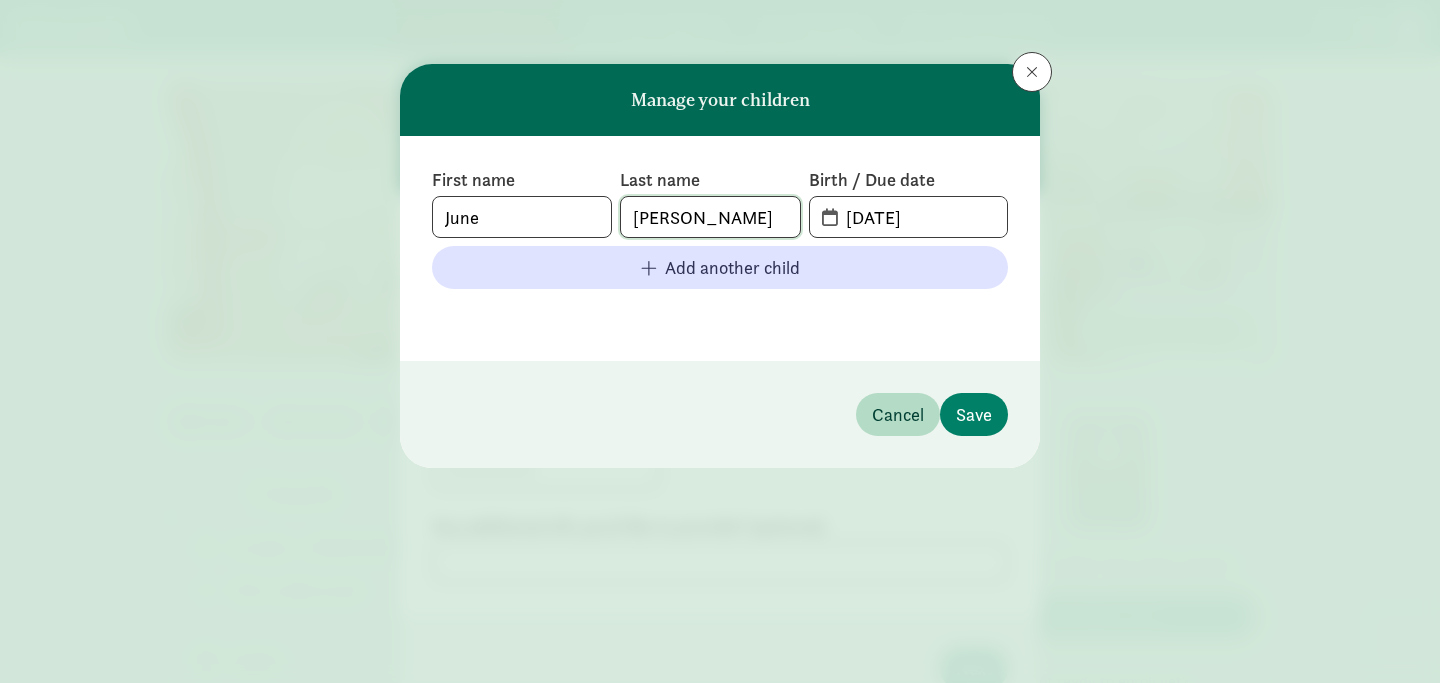 type on "[PERSON_NAME]" 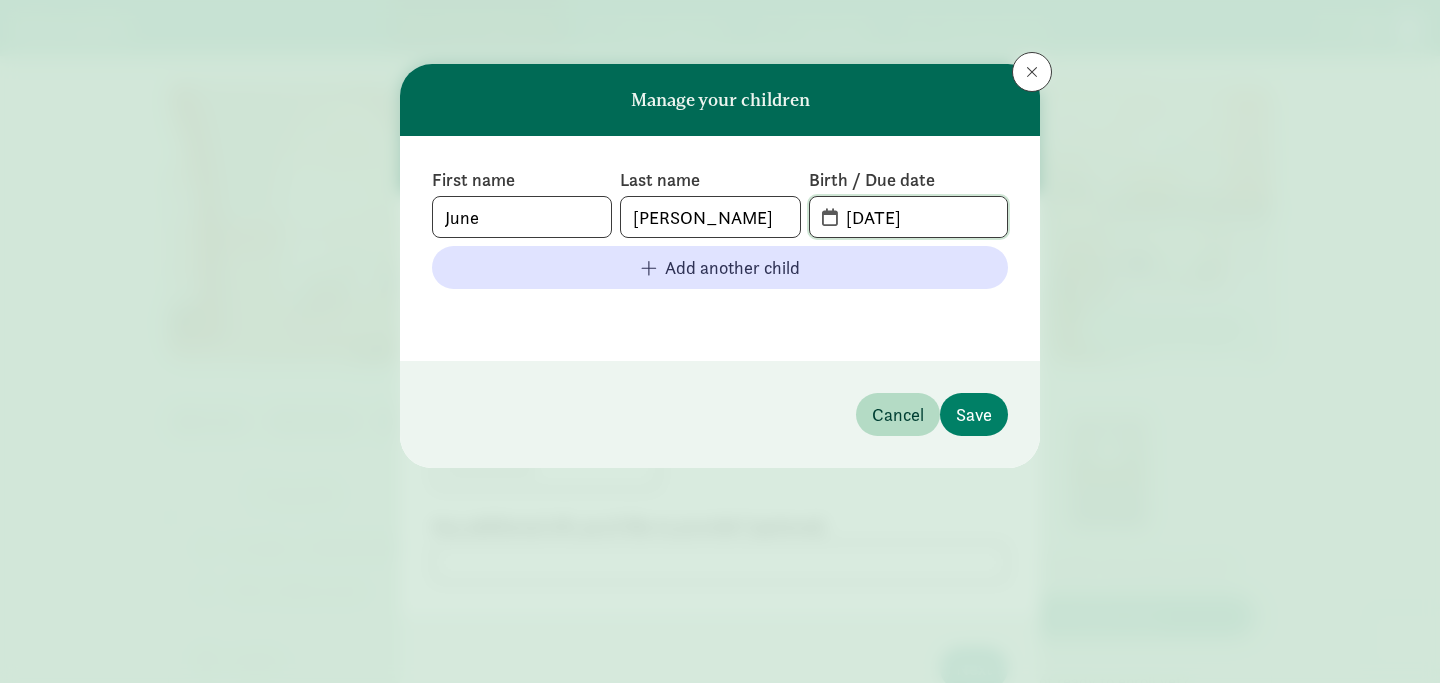 click on "[DATE]" 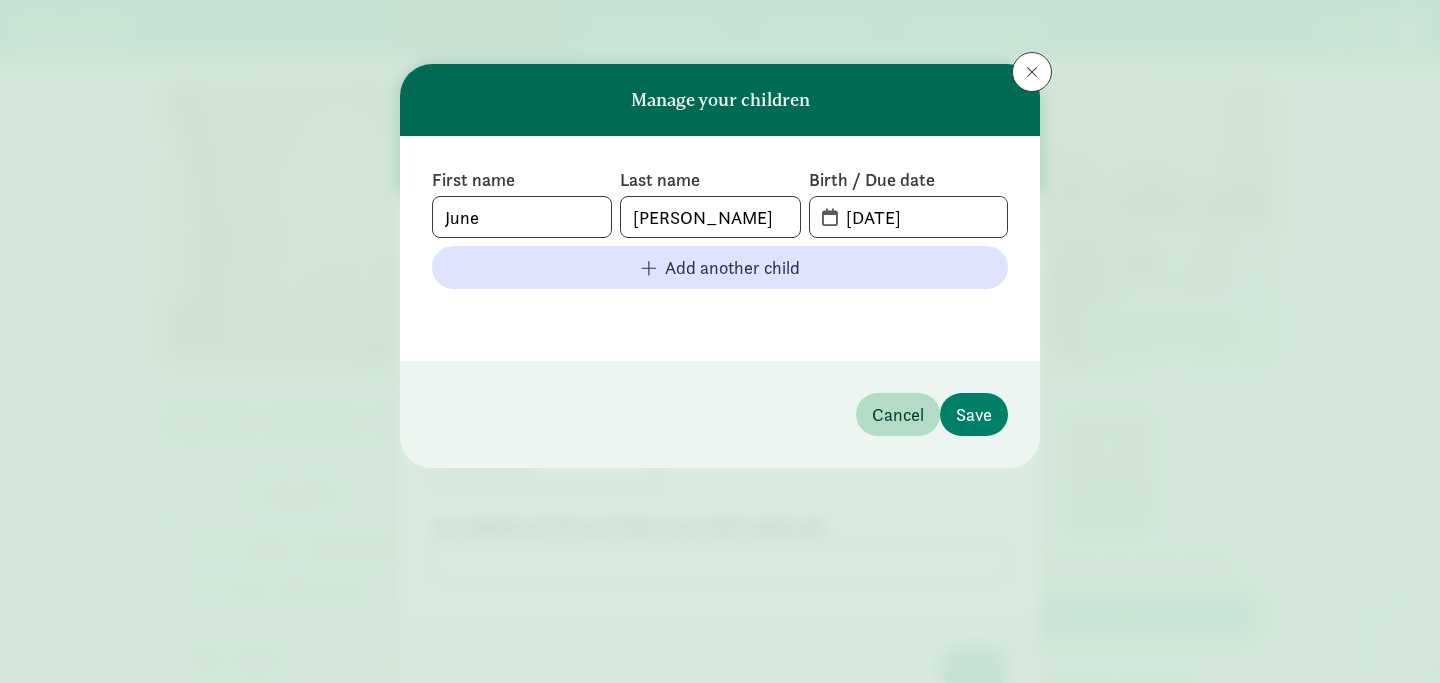 click on "[DATE]" at bounding box center [908, 217] 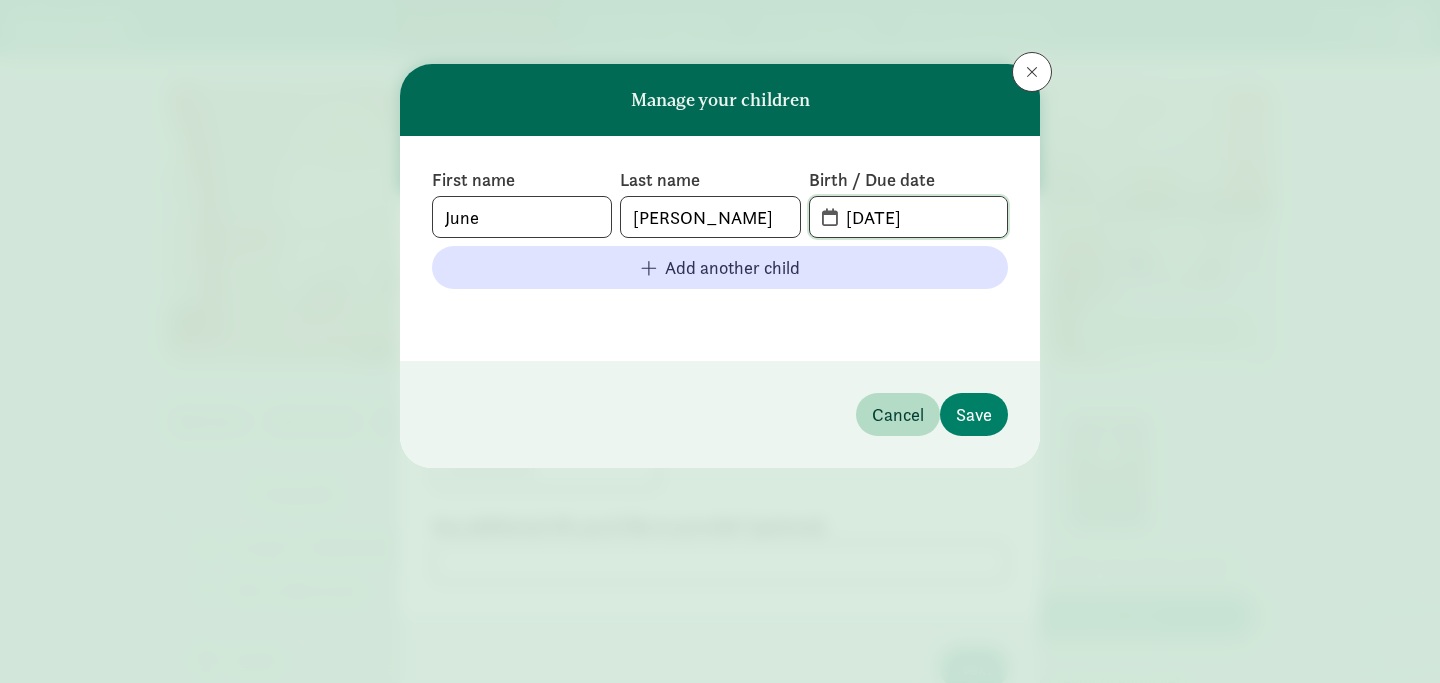 click on "[DATE]" 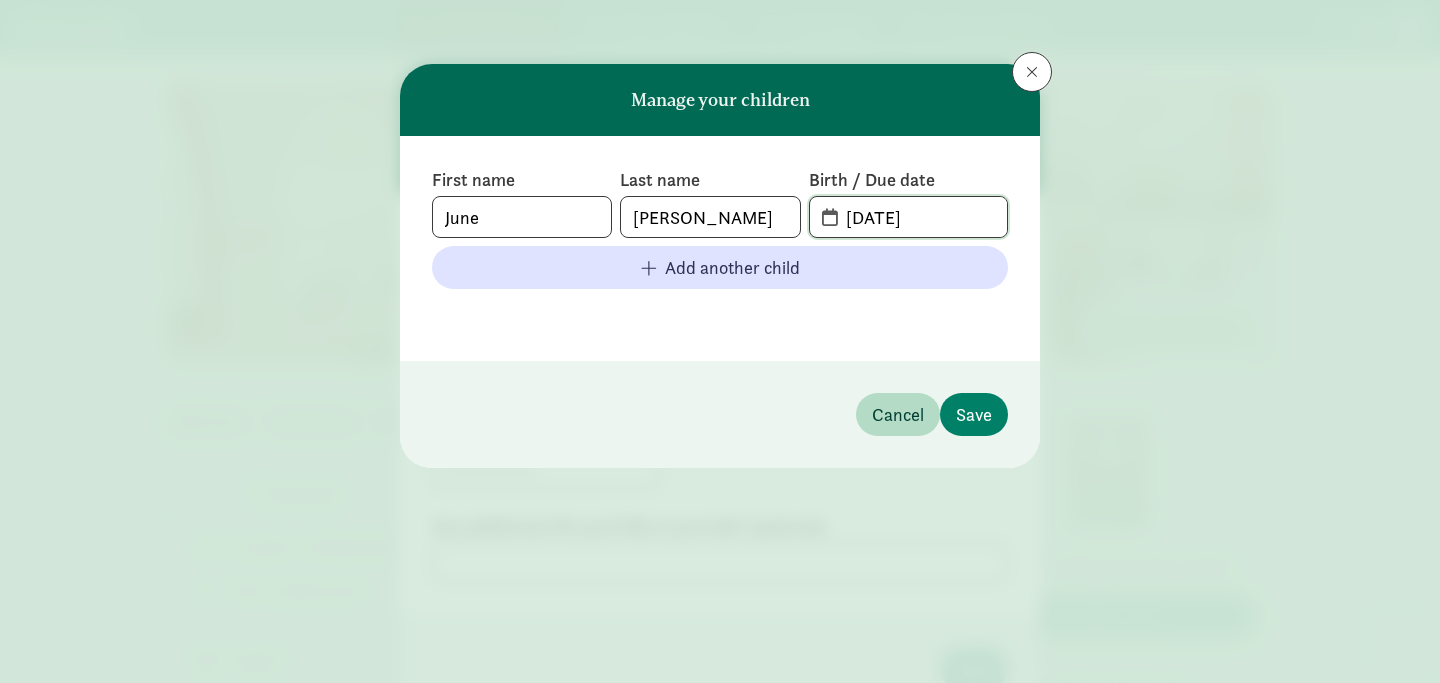 click on "[DATE]" 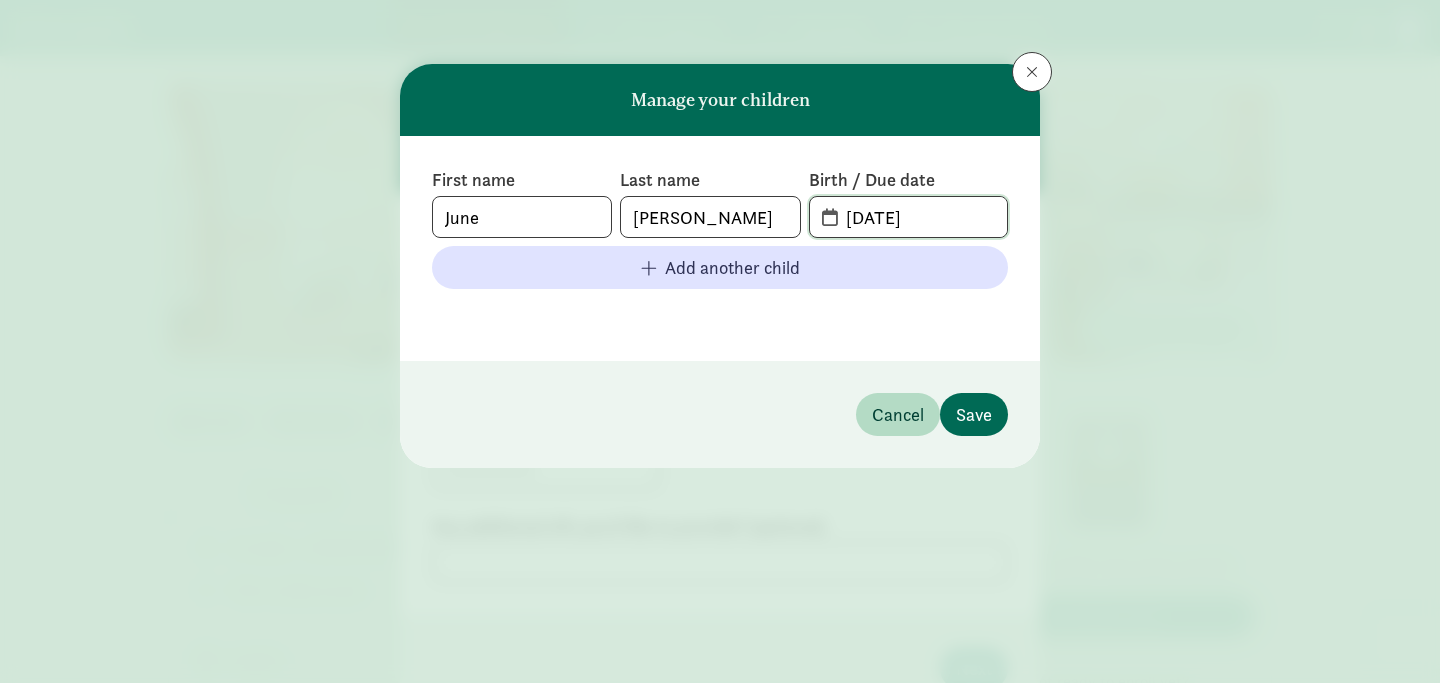 type on "[DATE]" 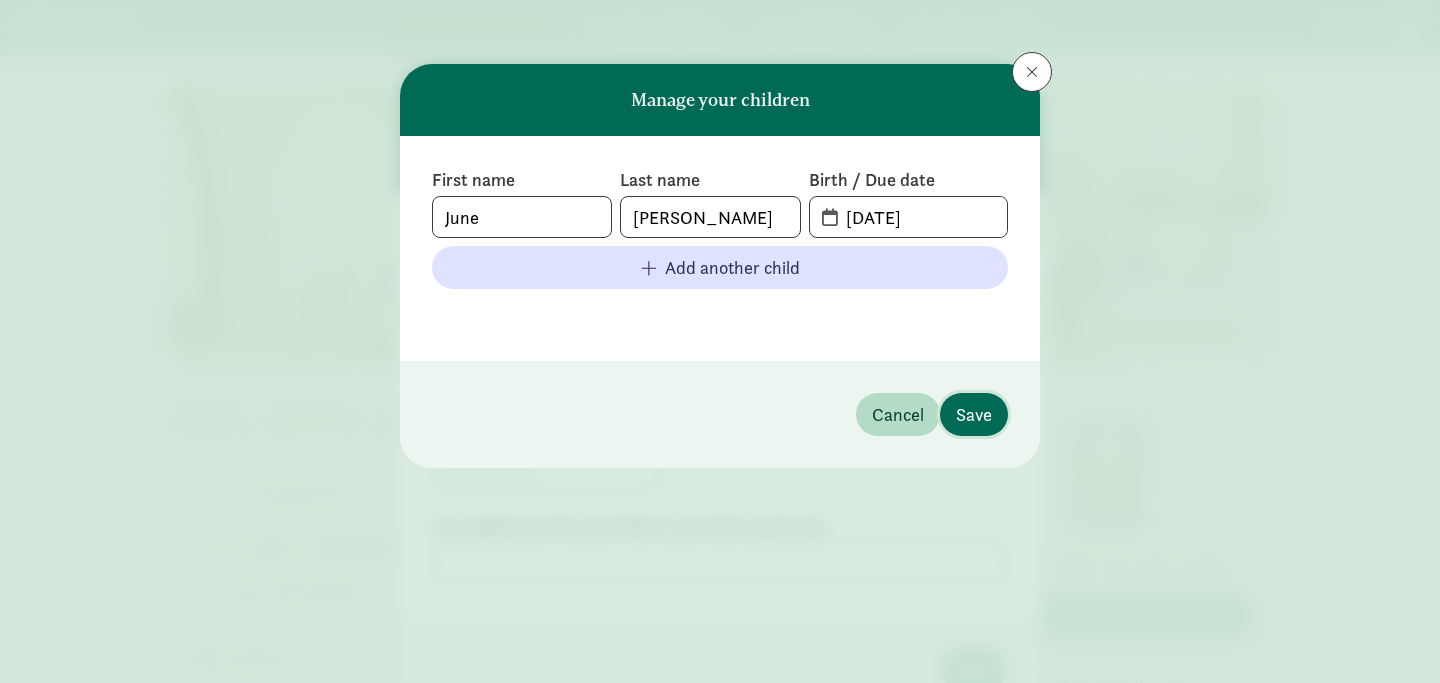 click on "Save" at bounding box center (974, 414) 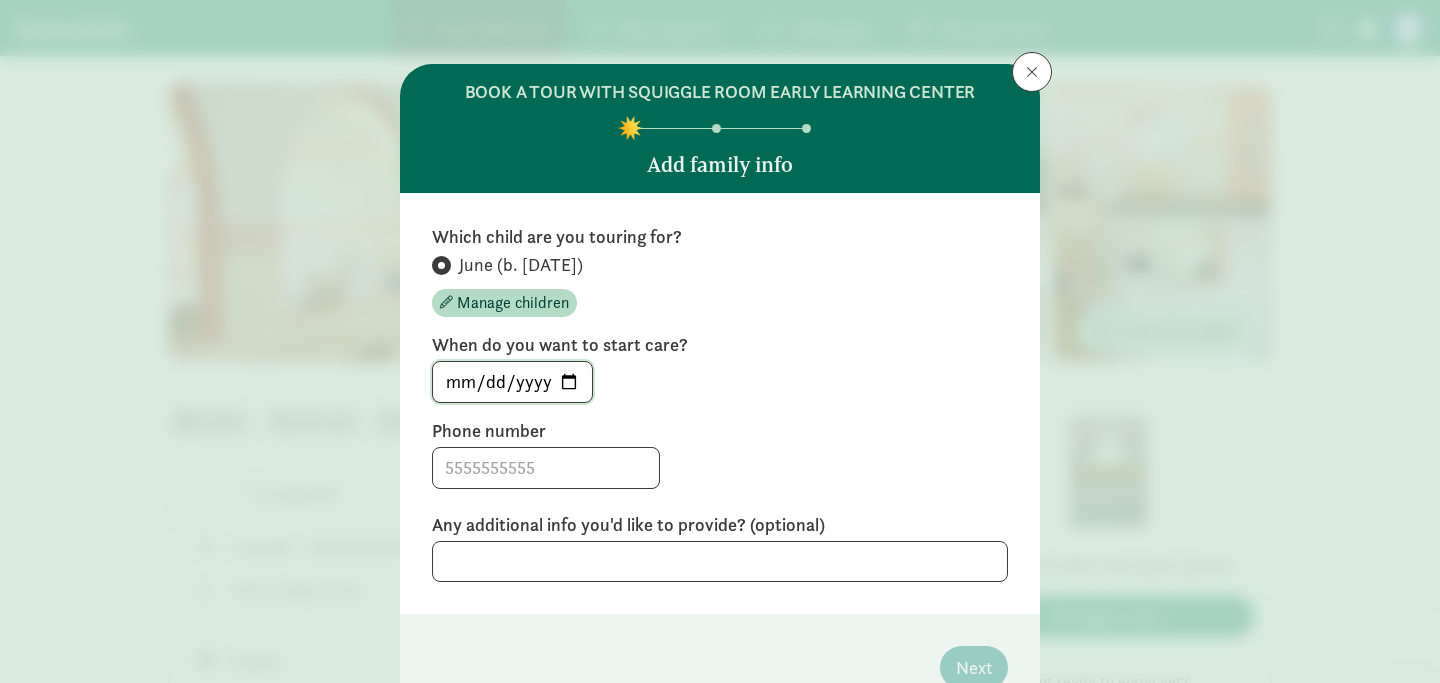 click on "[DATE]" 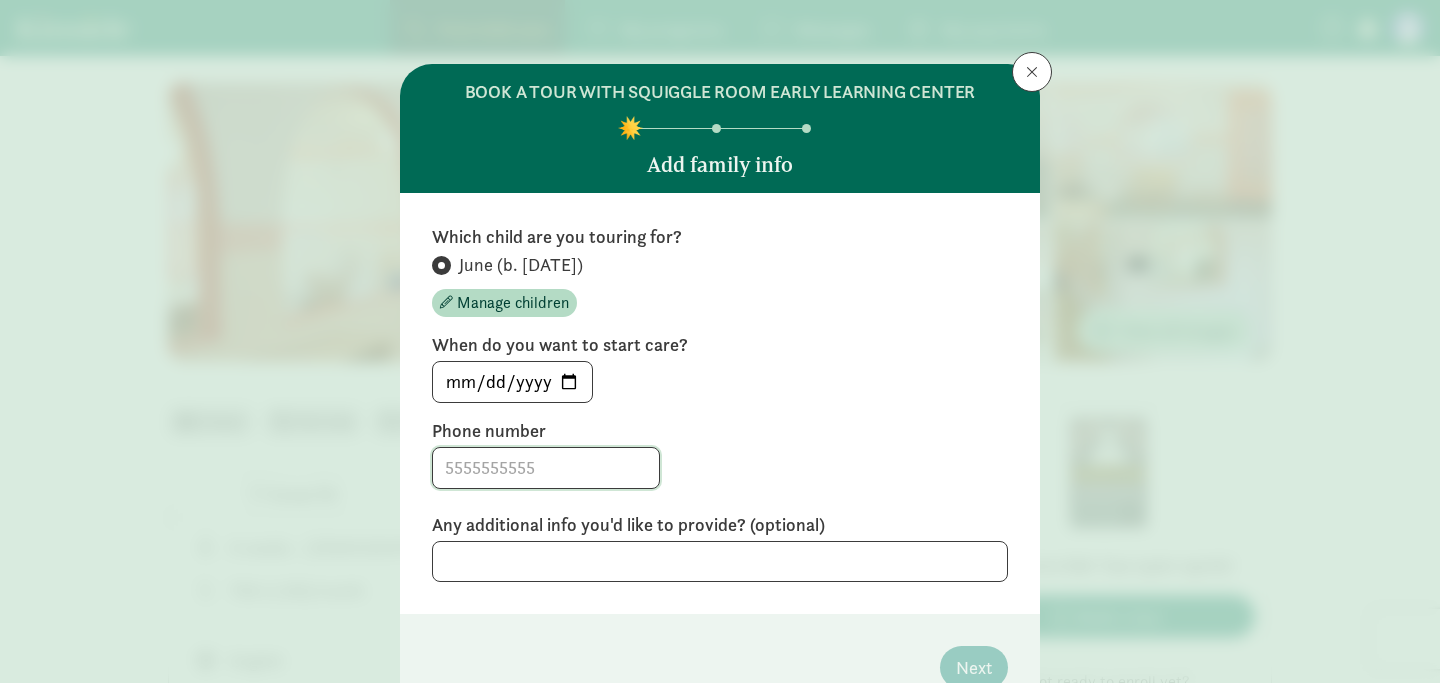 click 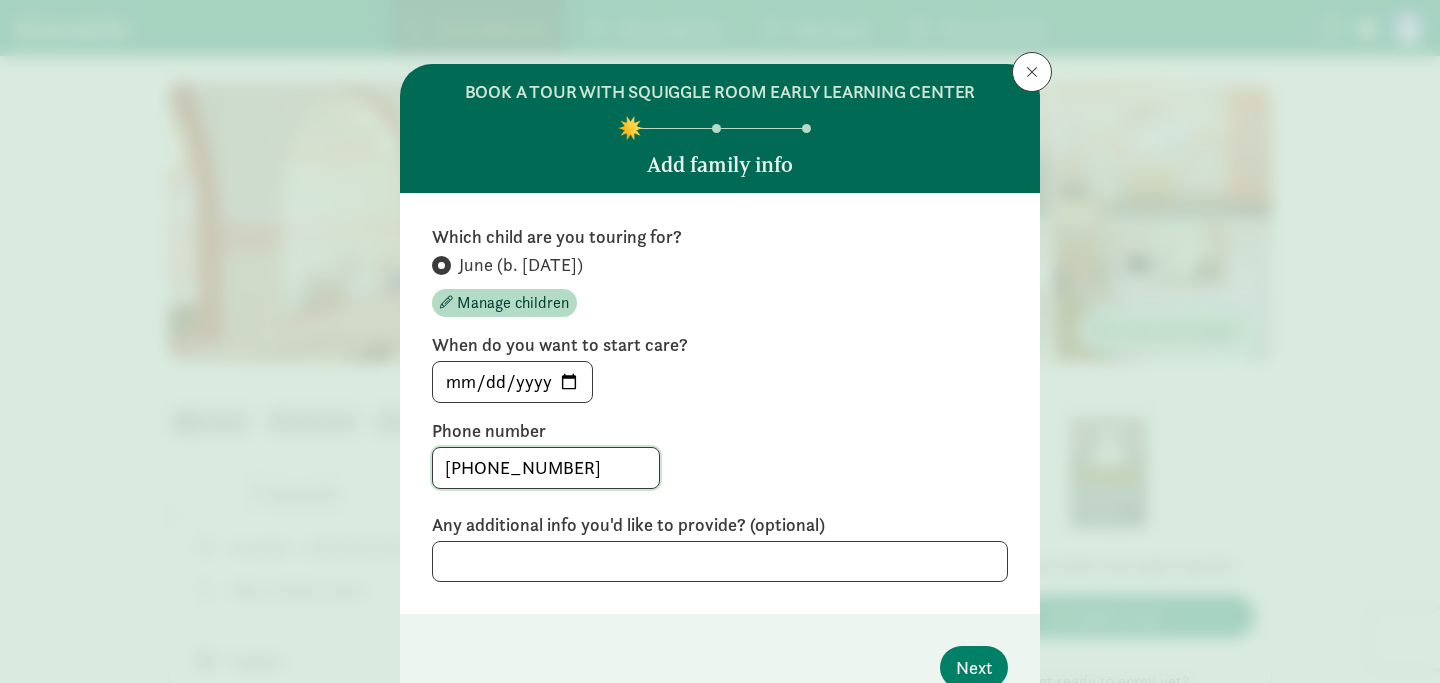 type on "[PHONE_NUMBER]" 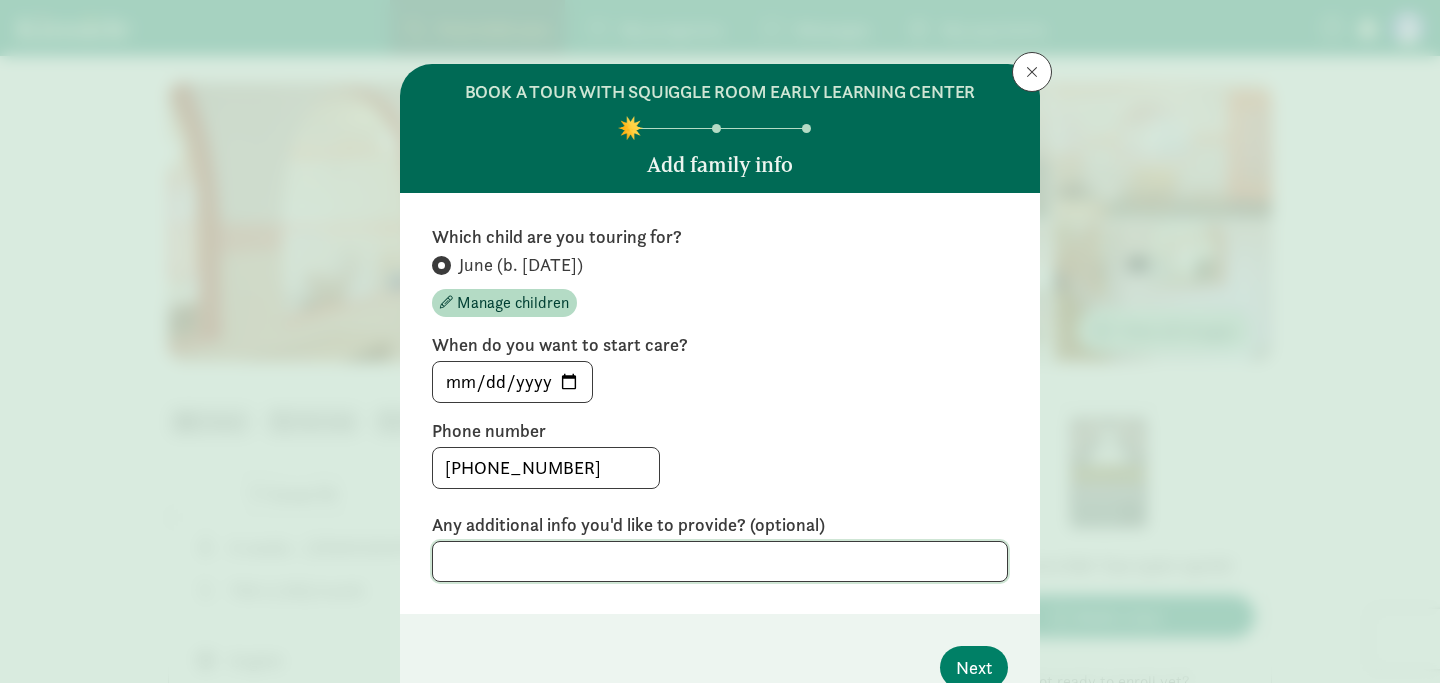 click at bounding box center [720, 561] 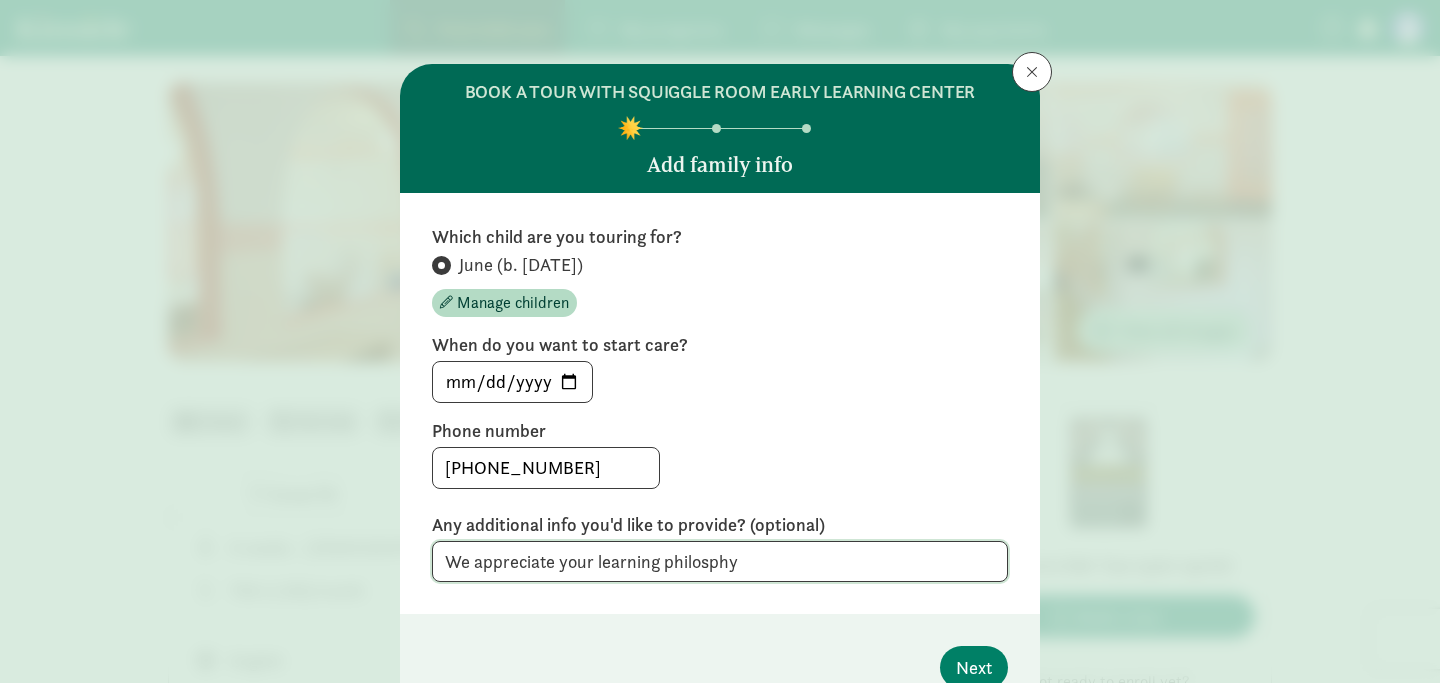 click on "We appreciate your learning philosphy" at bounding box center [720, 561] 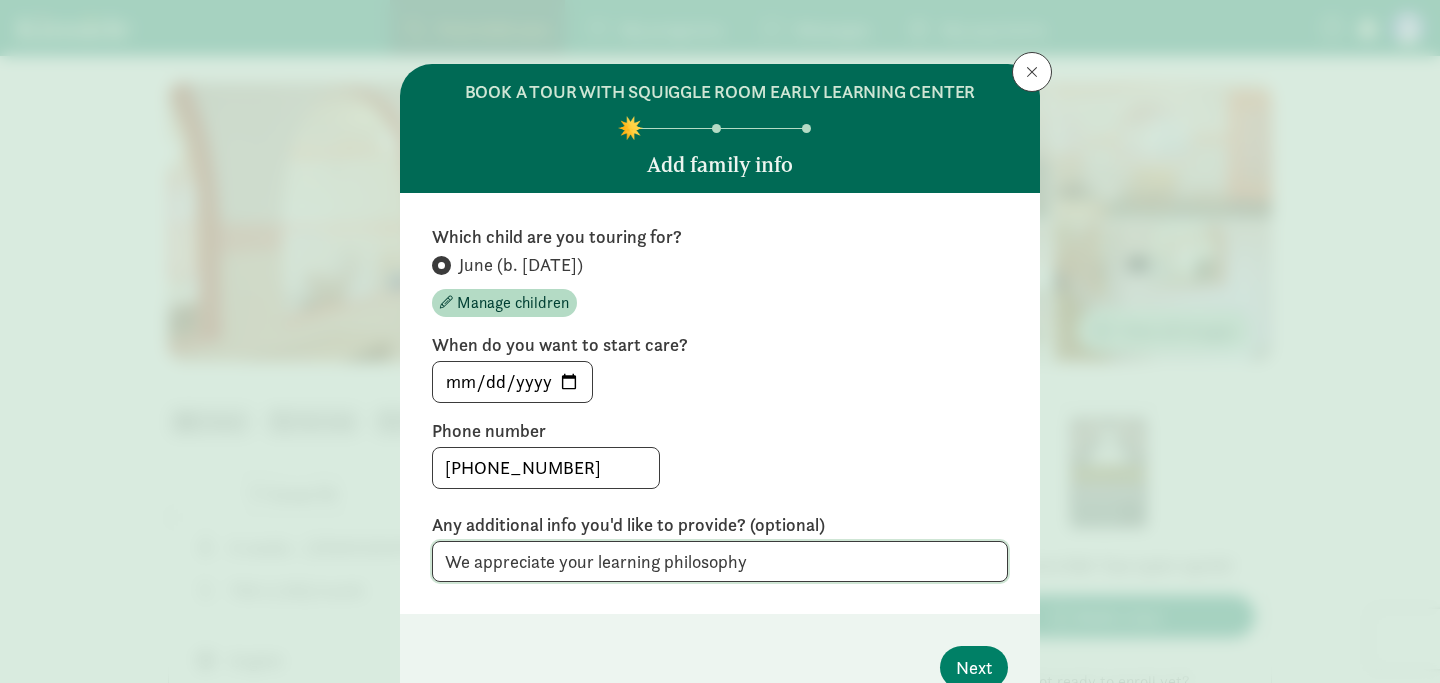 click on "We appreciate your learning philosophy" at bounding box center (720, 561) 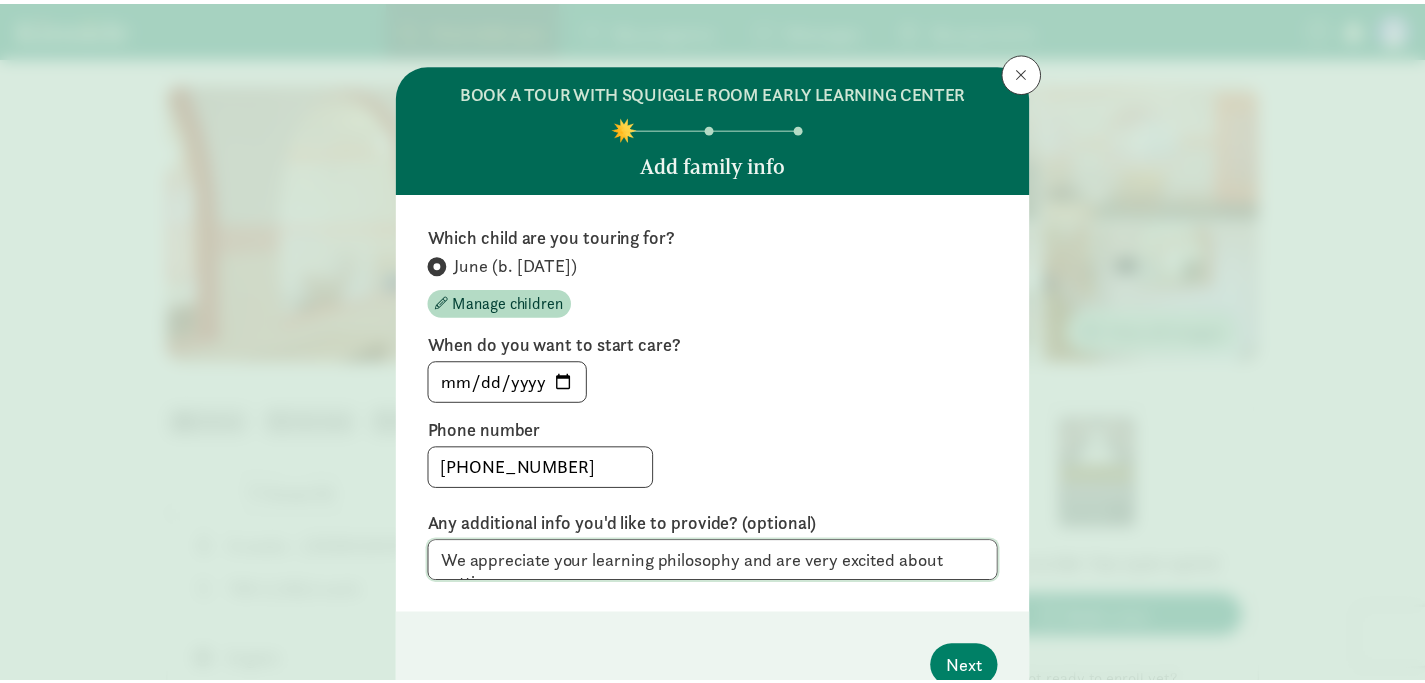scroll, scrollTop: 0, scrollLeft: 0, axis: both 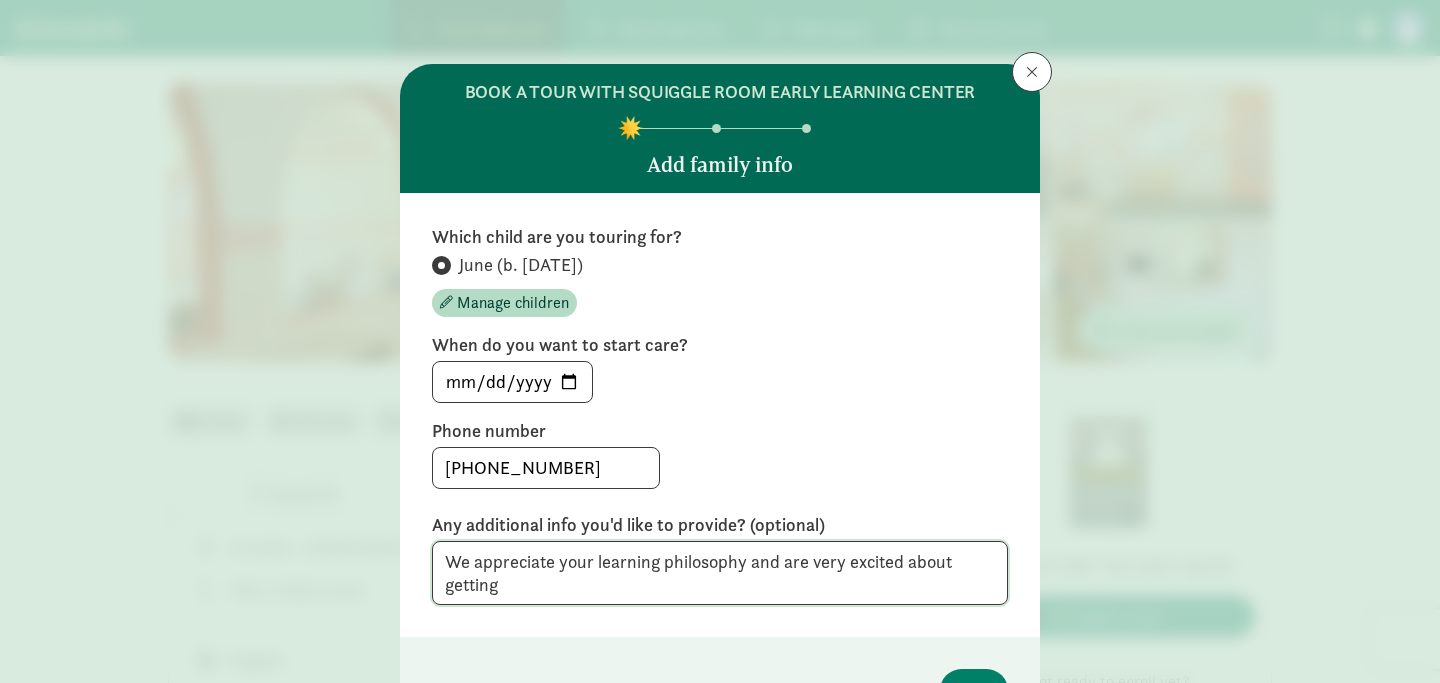 drag, startPoint x: 590, startPoint y: 559, endPoint x: 463, endPoint y: 562, distance: 127.03543 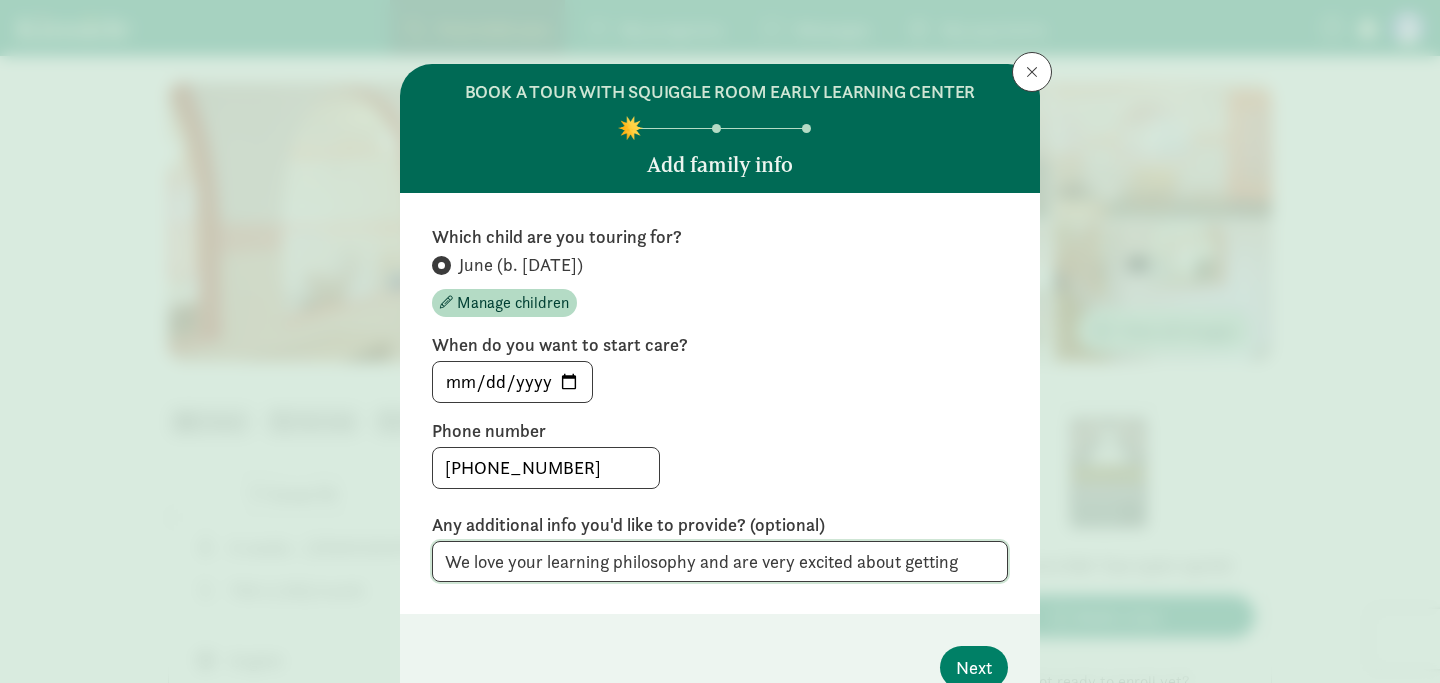 drag, startPoint x: 726, startPoint y: 567, endPoint x: 983, endPoint y: 580, distance: 257.32858 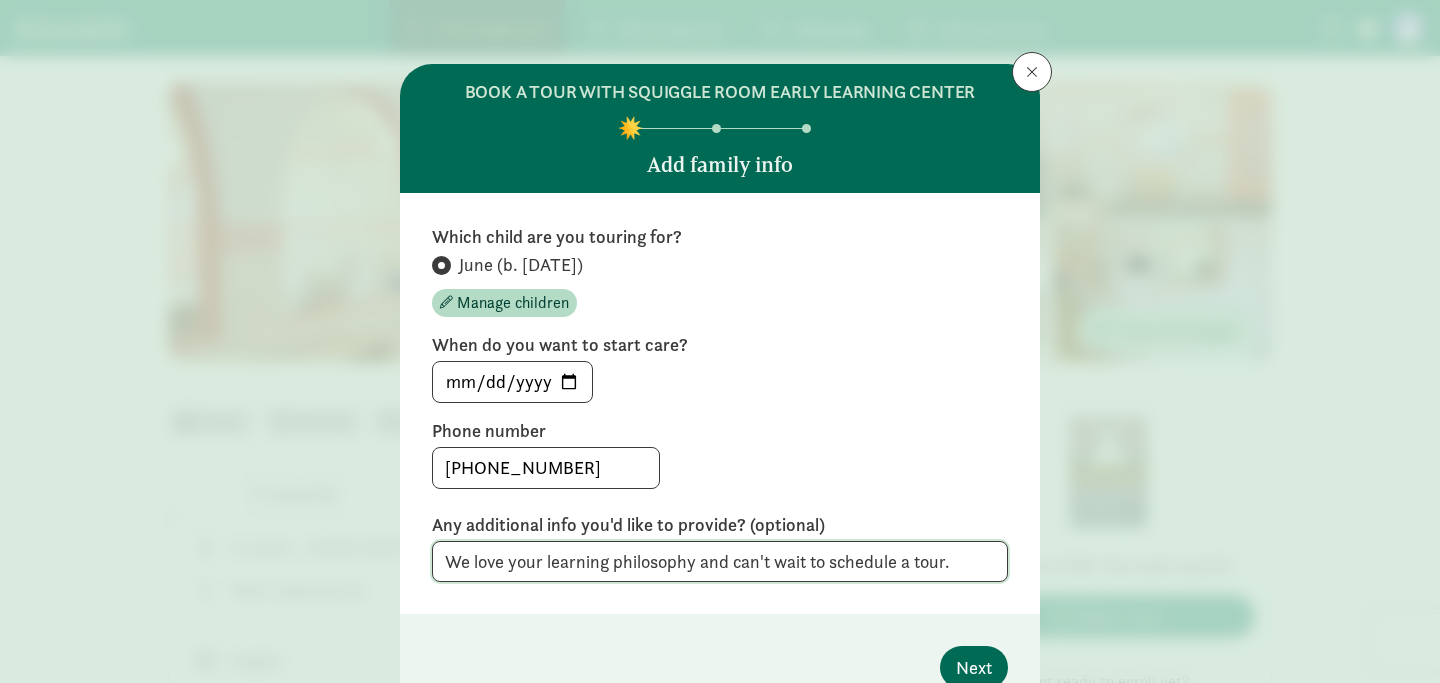 type on "We love your learning philosophy and can't wait to schedule a tour." 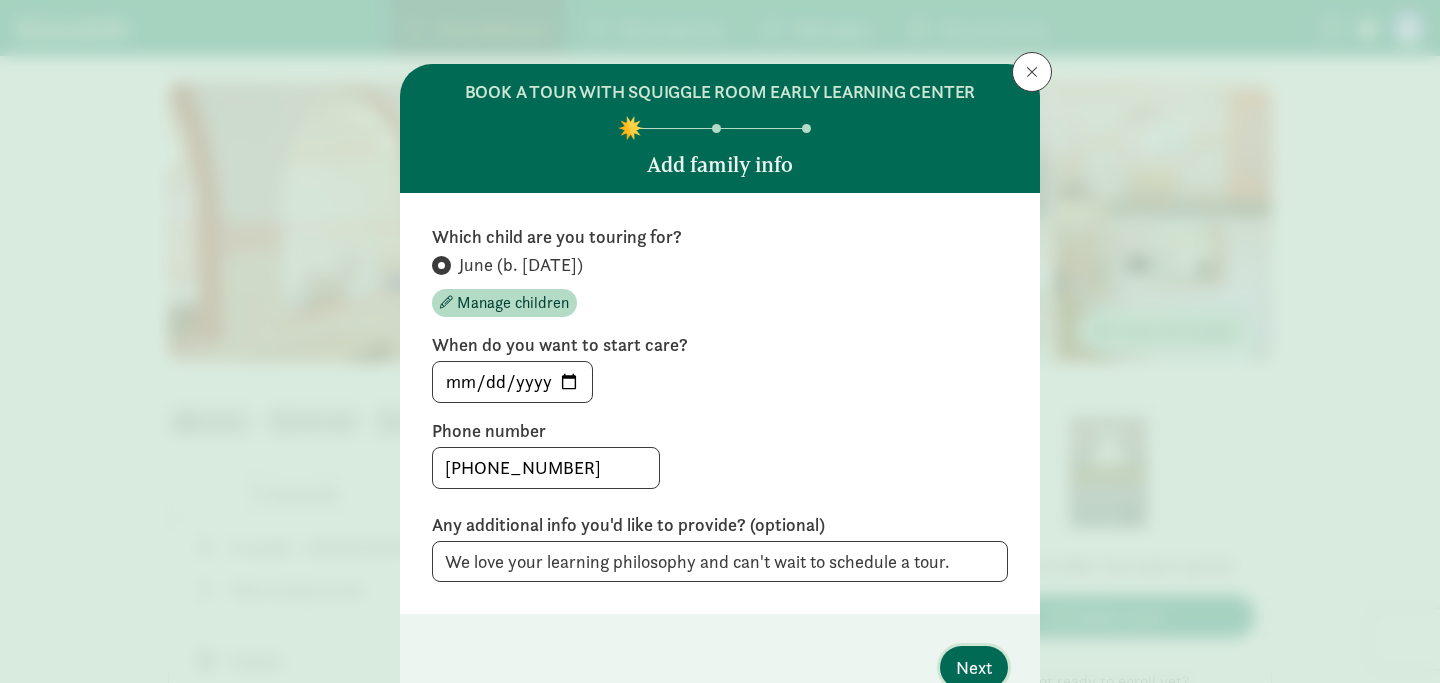 click on "Next" at bounding box center (974, 667) 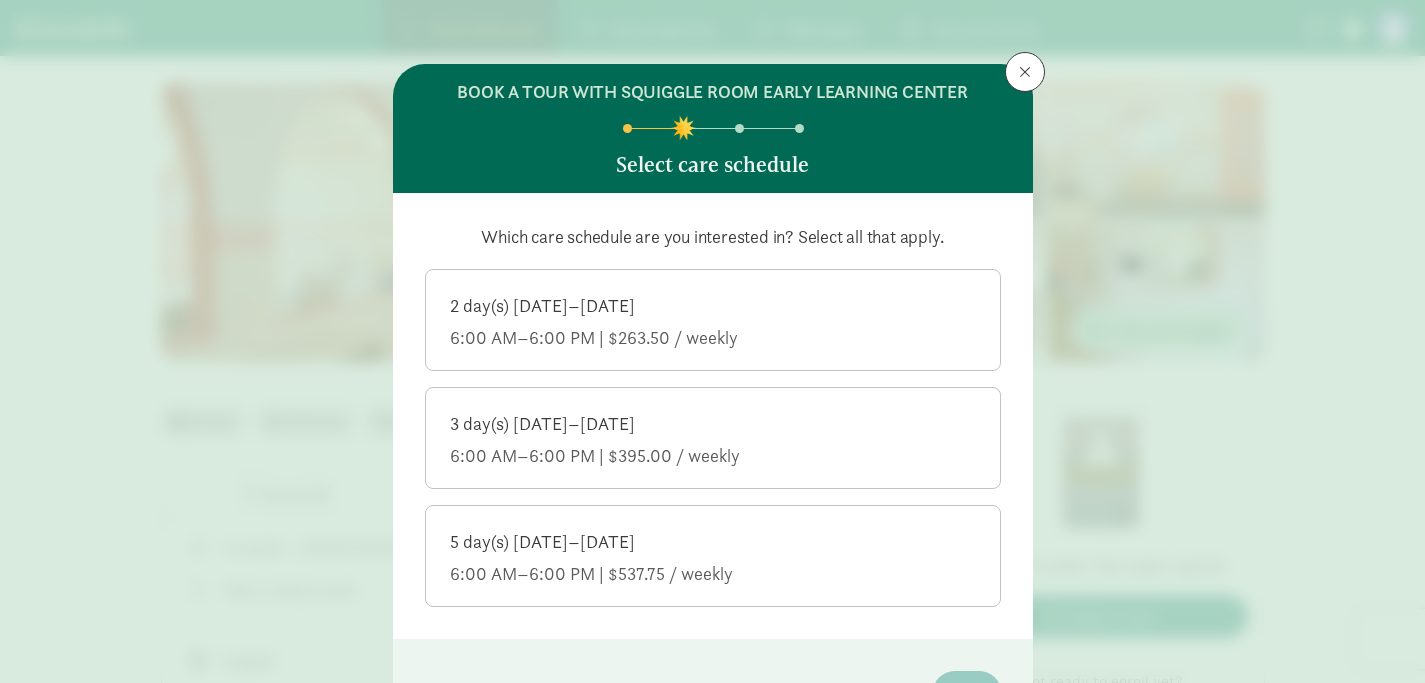 click on "3 day(s) [DATE]–[DATE]" 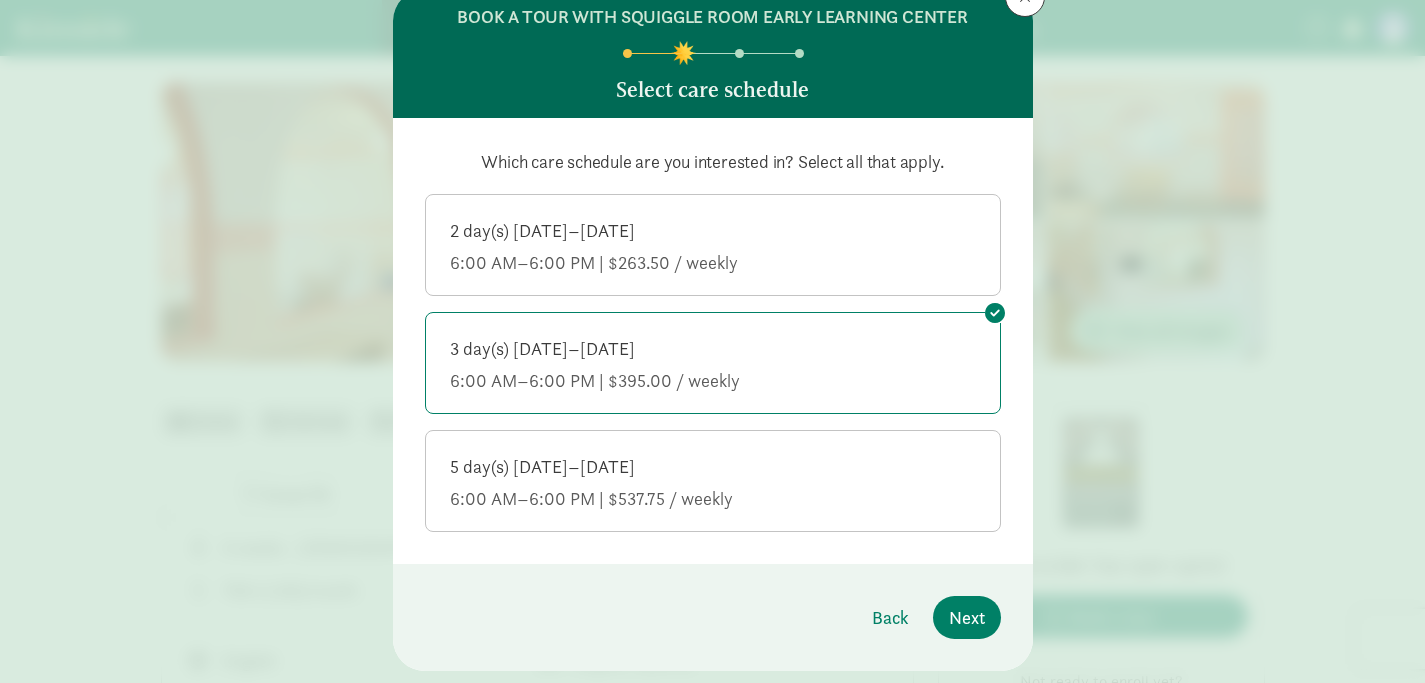 scroll, scrollTop: 76, scrollLeft: 0, axis: vertical 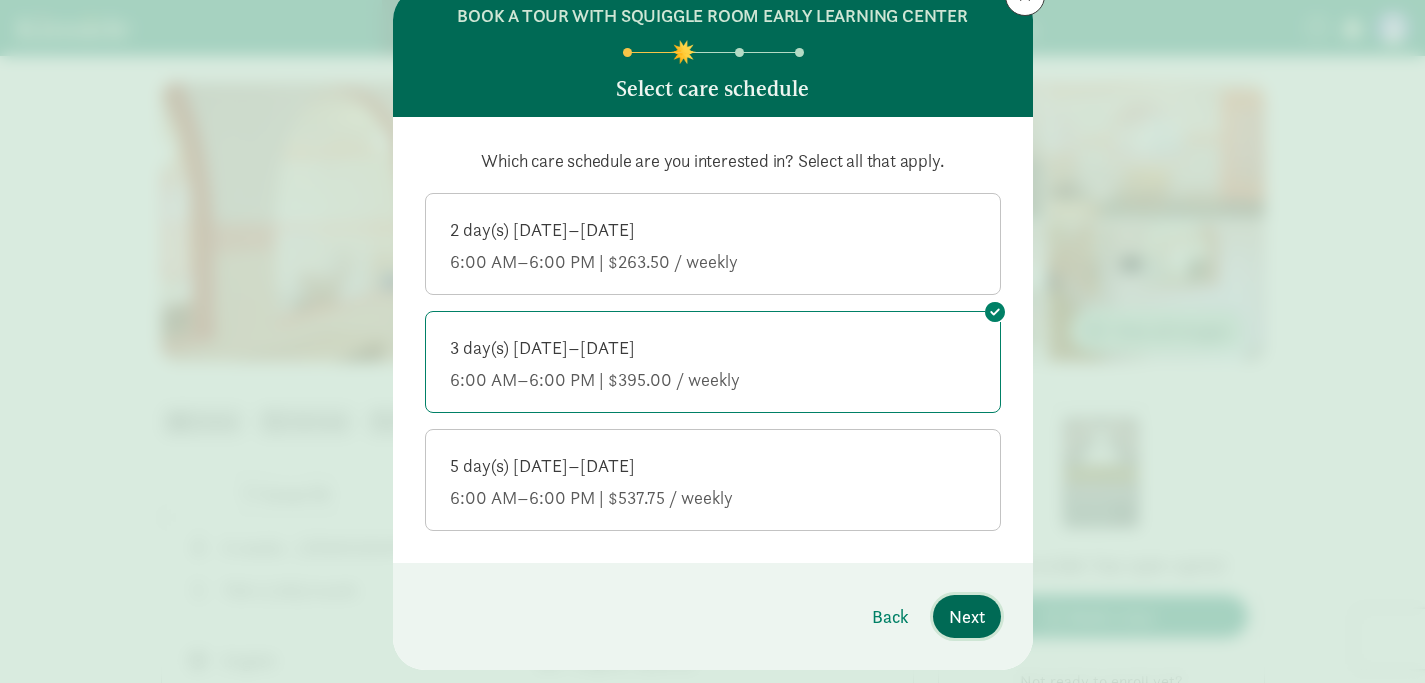 drag, startPoint x: 950, startPoint y: 621, endPoint x: 1024, endPoint y: 548, distance: 103.947105 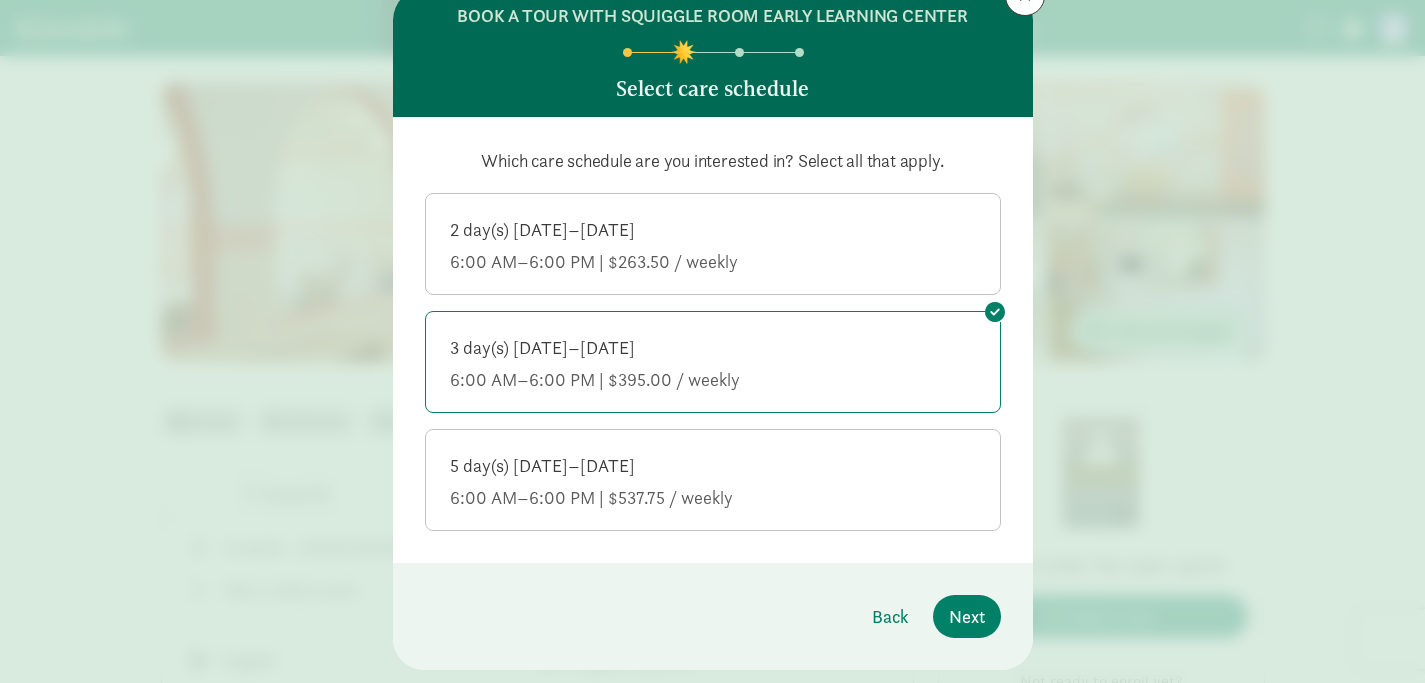 click on "5 day(s) [DATE]–[DATE] 6:00 AM–6:00 PM | $537.75 / weekly" at bounding box center [713, 478] 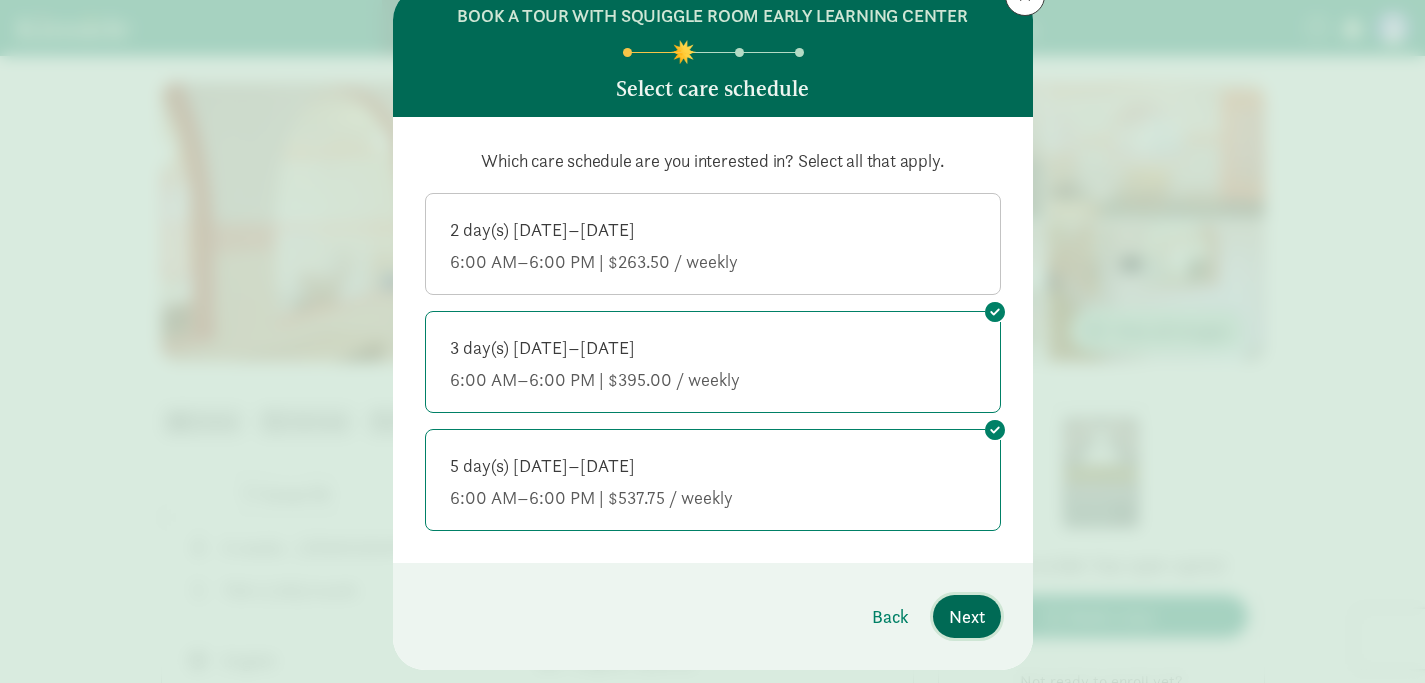 click on "Next" at bounding box center (967, 616) 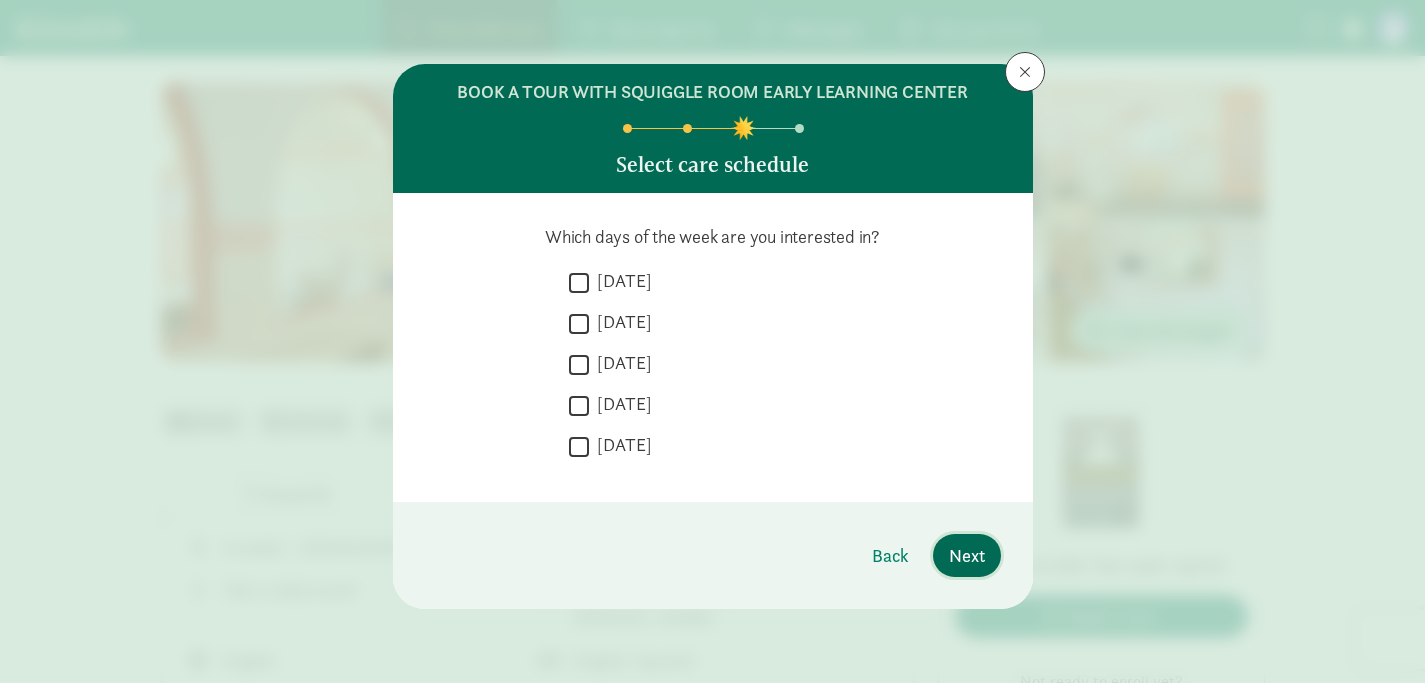 scroll, scrollTop: 0, scrollLeft: 0, axis: both 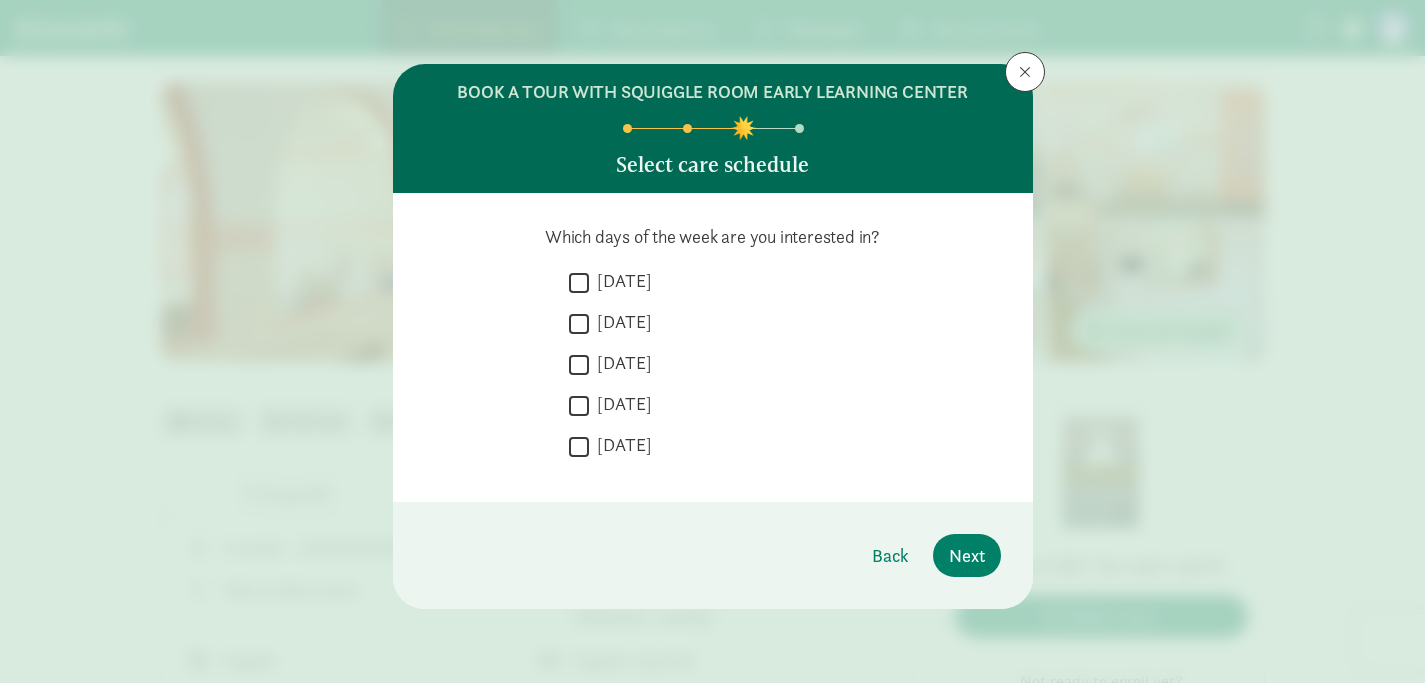 click on "[DATE]" at bounding box center [620, 281] 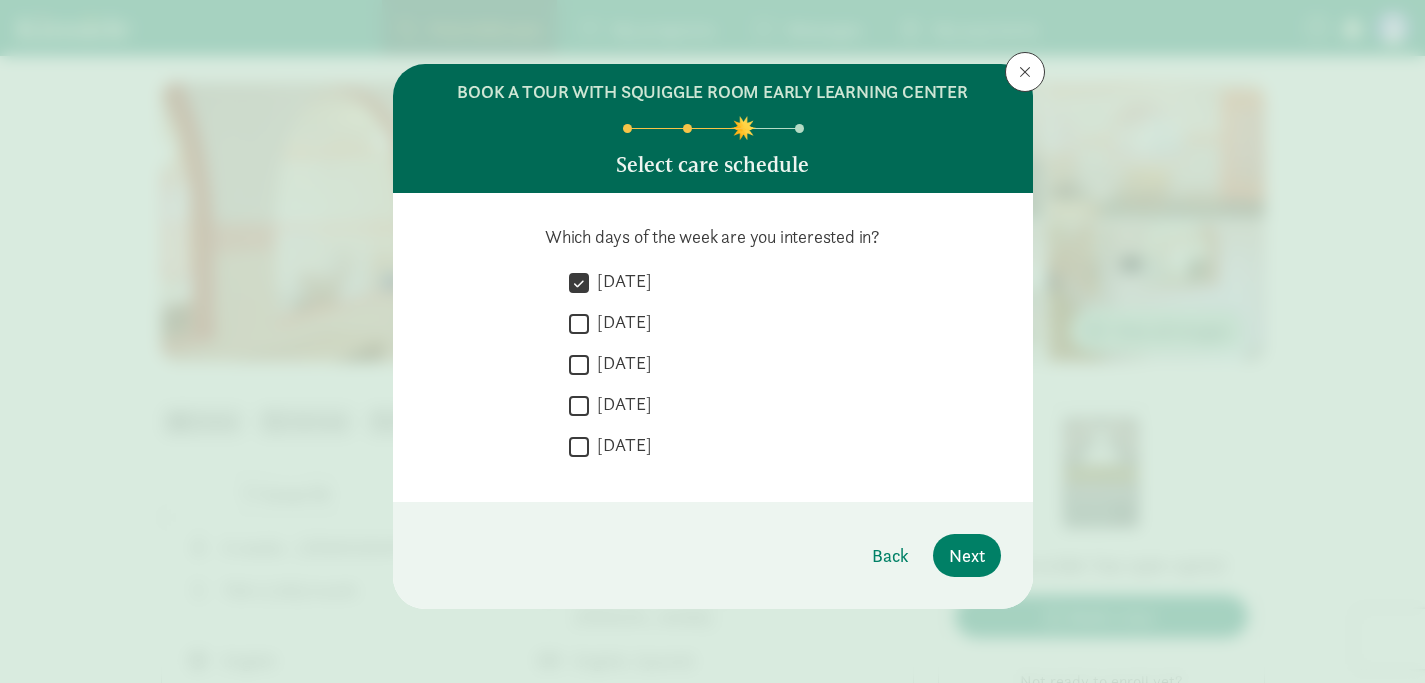 click on "[DATE]" at bounding box center (620, 404) 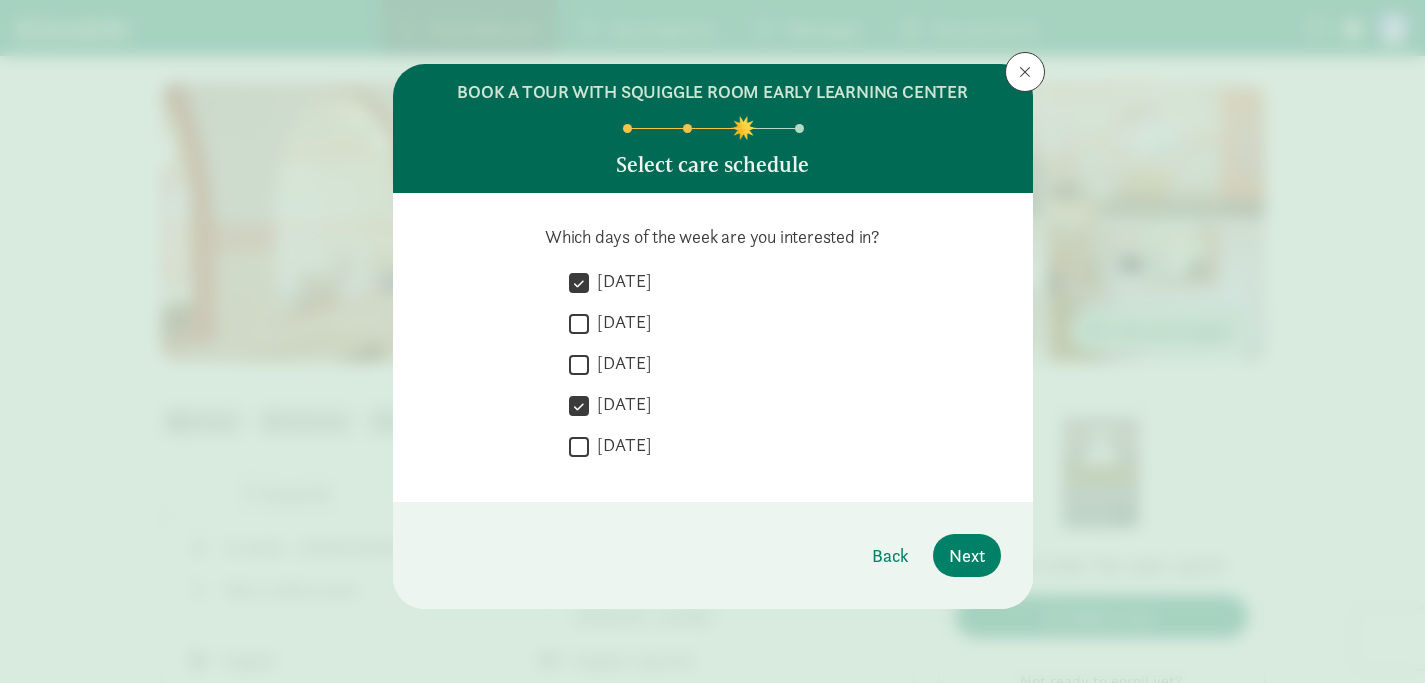 click on "[DATE]" at bounding box center [620, 445] 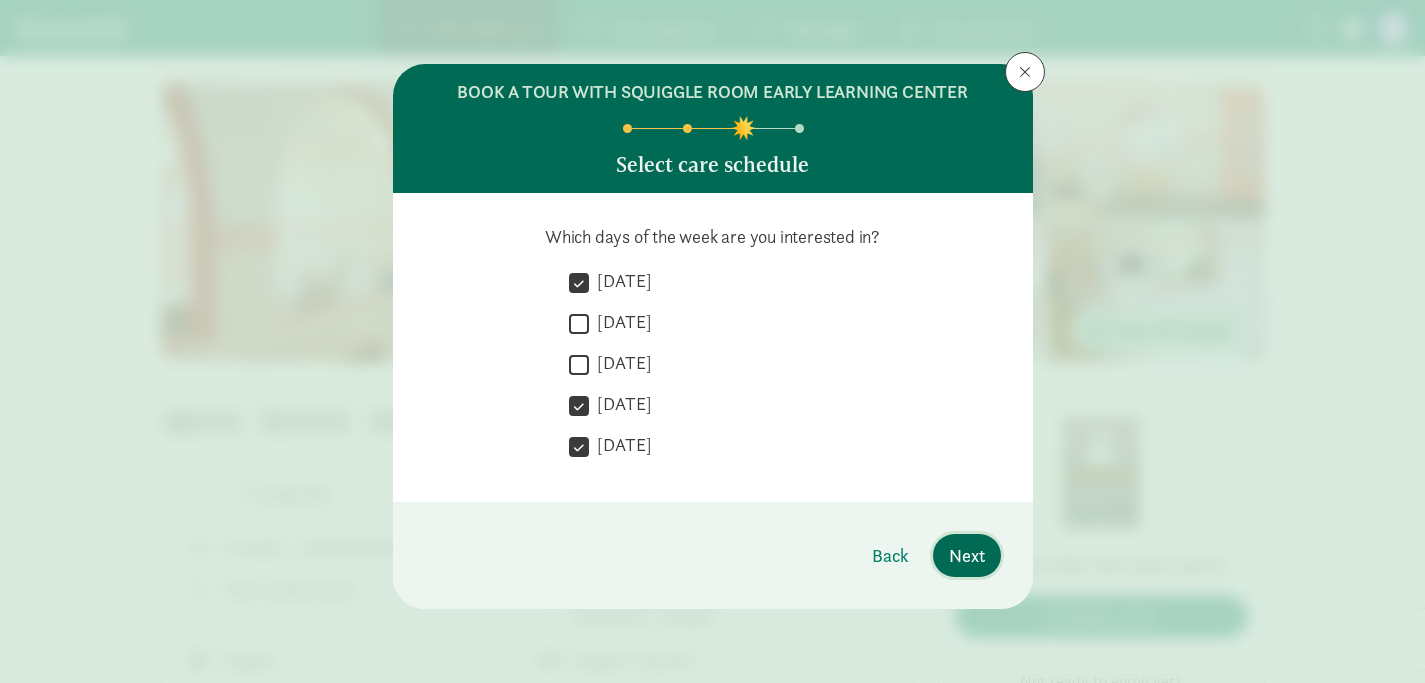 click on "Next" at bounding box center [967, 555] 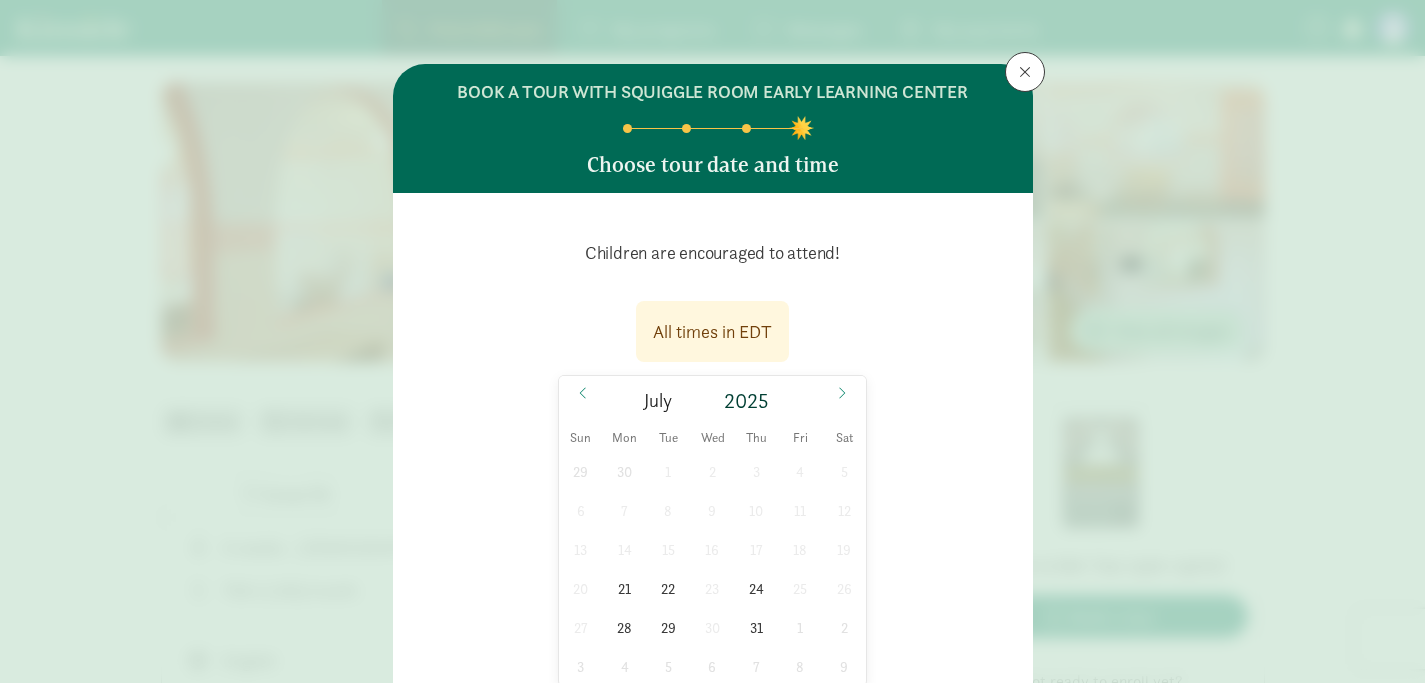 scroll, scrollTop: 227, scrollLeft: 0, axis: vertical 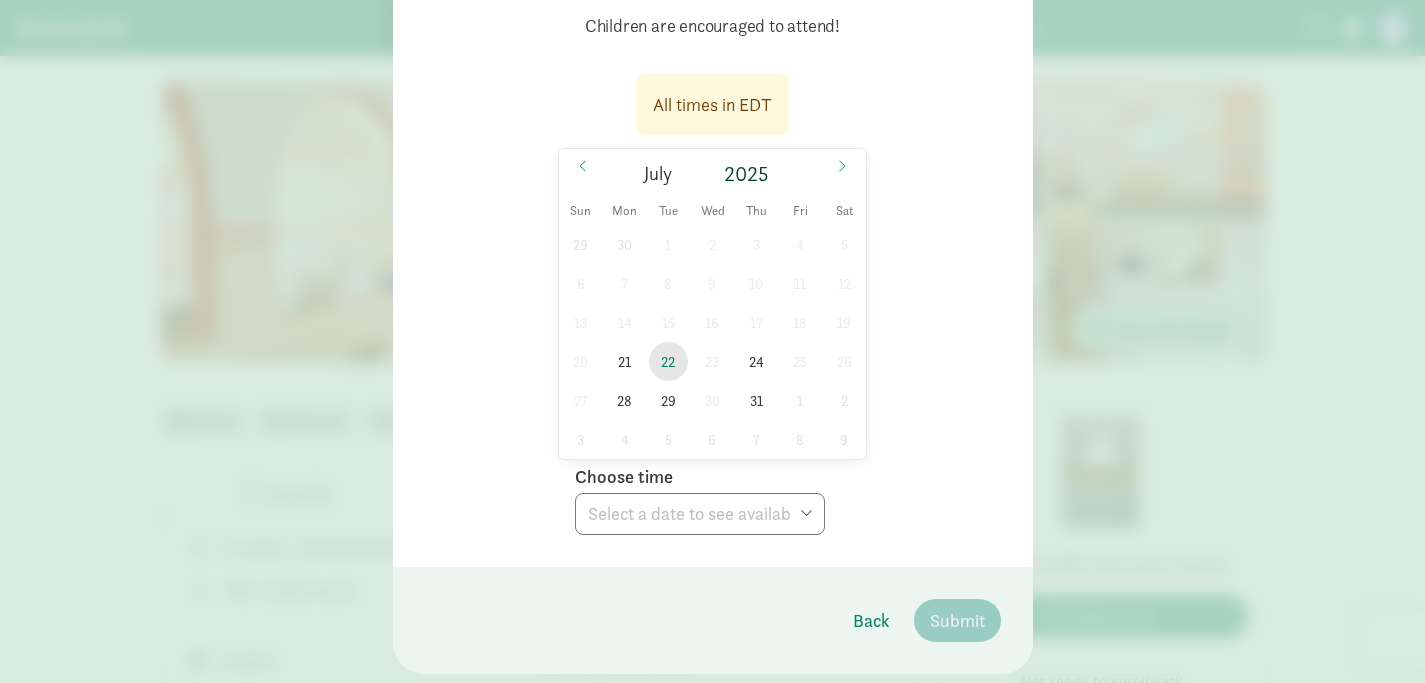 click on "22" at bounding box center [668, 361] 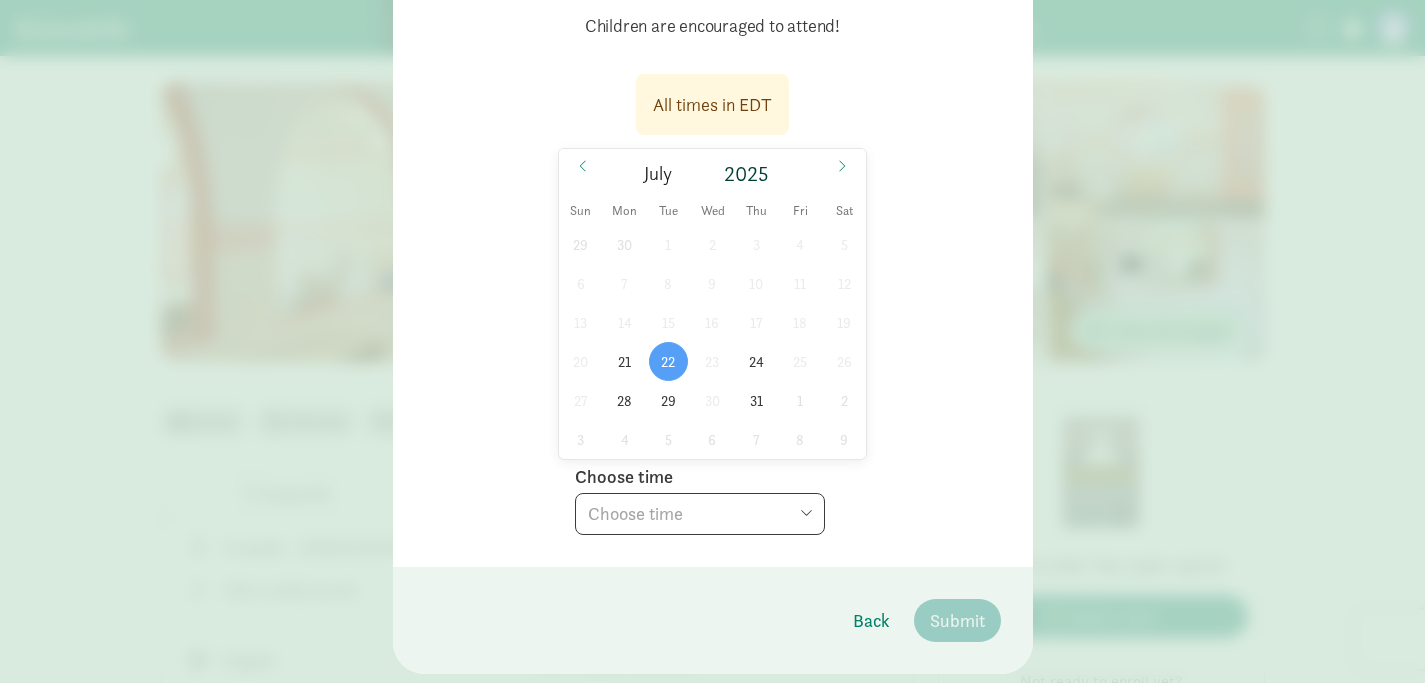 click on "Choose time   05:00 PM  05:30 PM" at bounding box center (700, 514) 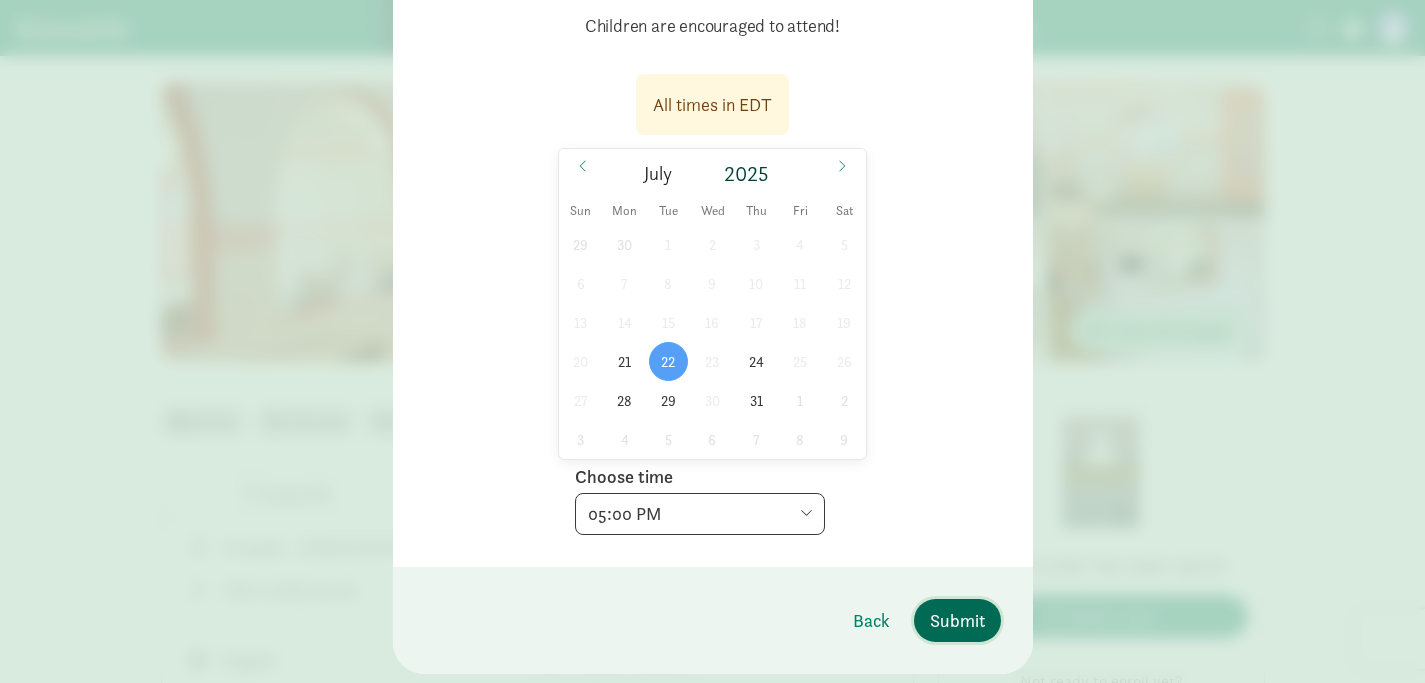 click on "Submit" at bounding box center (957, 620) 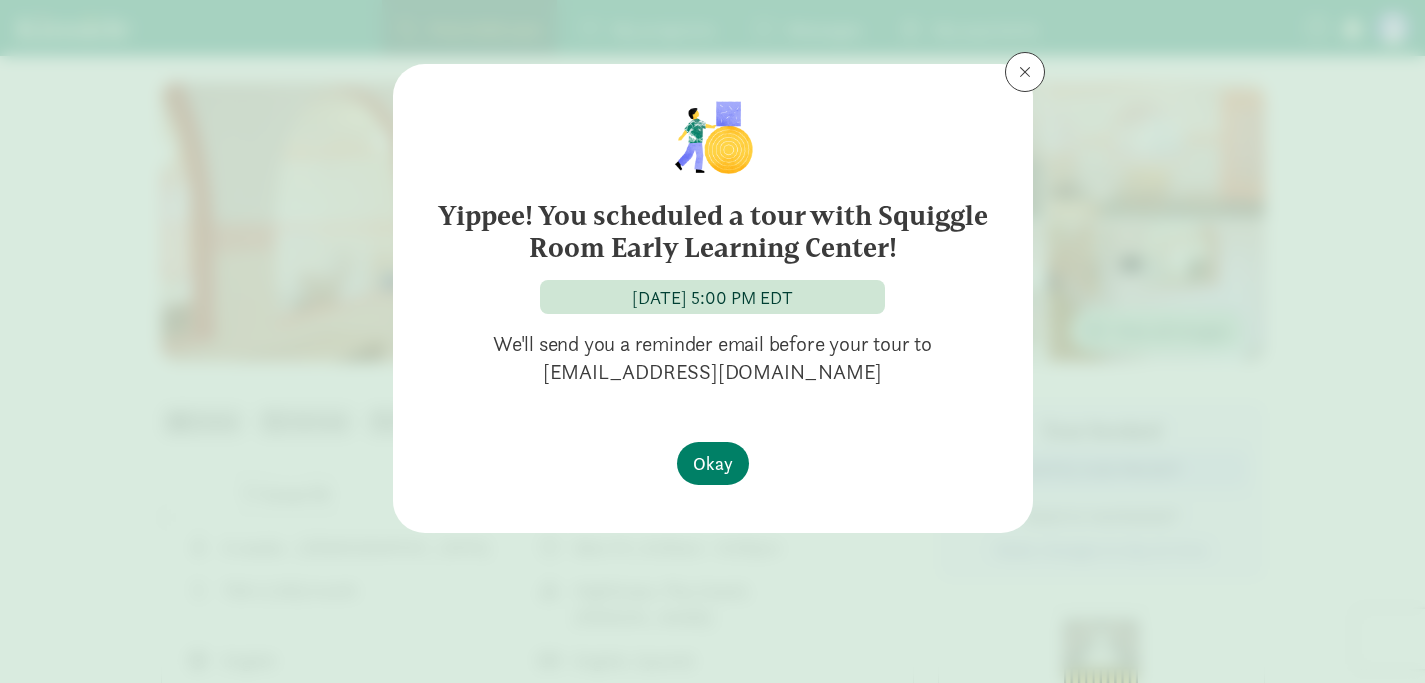 scroll, scrollTop: 0, scrollLeft: 0, axis: both 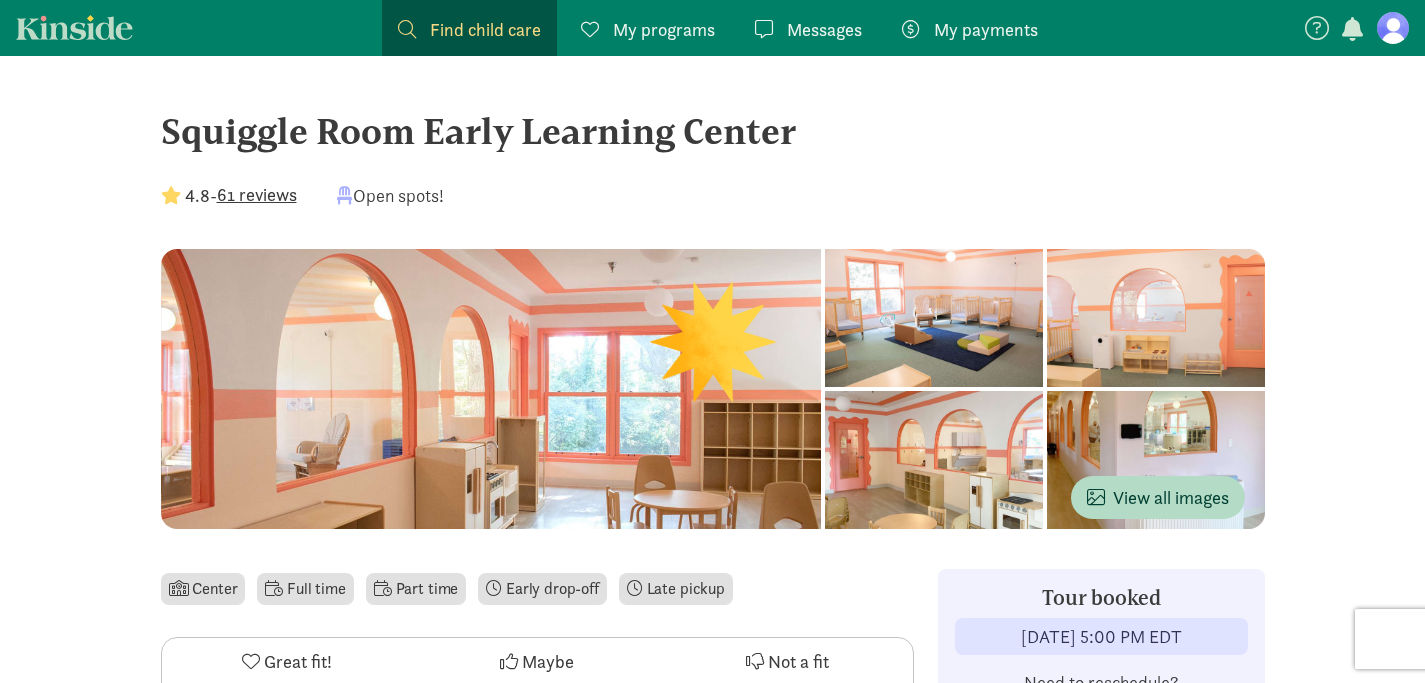 click at bounding box center [1393, 28] 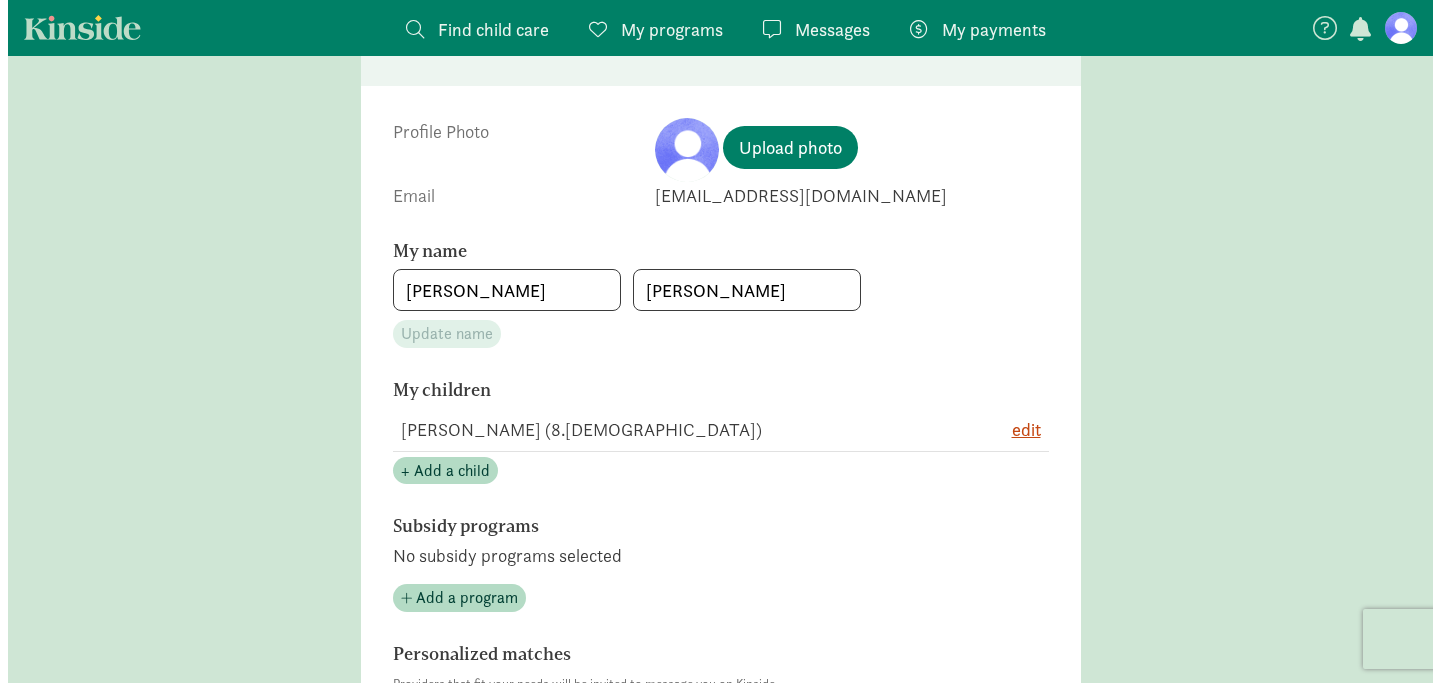 scroll, scrollTop: 0, scrollLeft: 0, axis: both 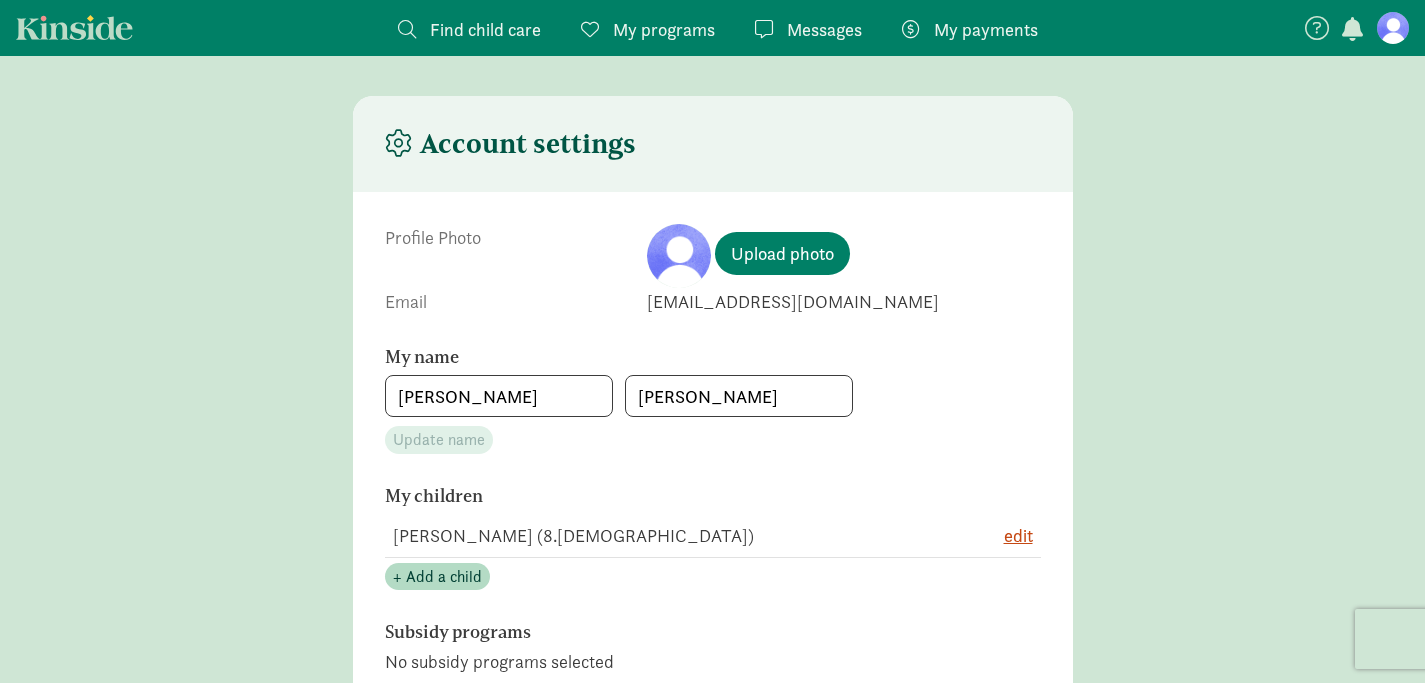 click on "My programs" at bounding box center (664, 29) 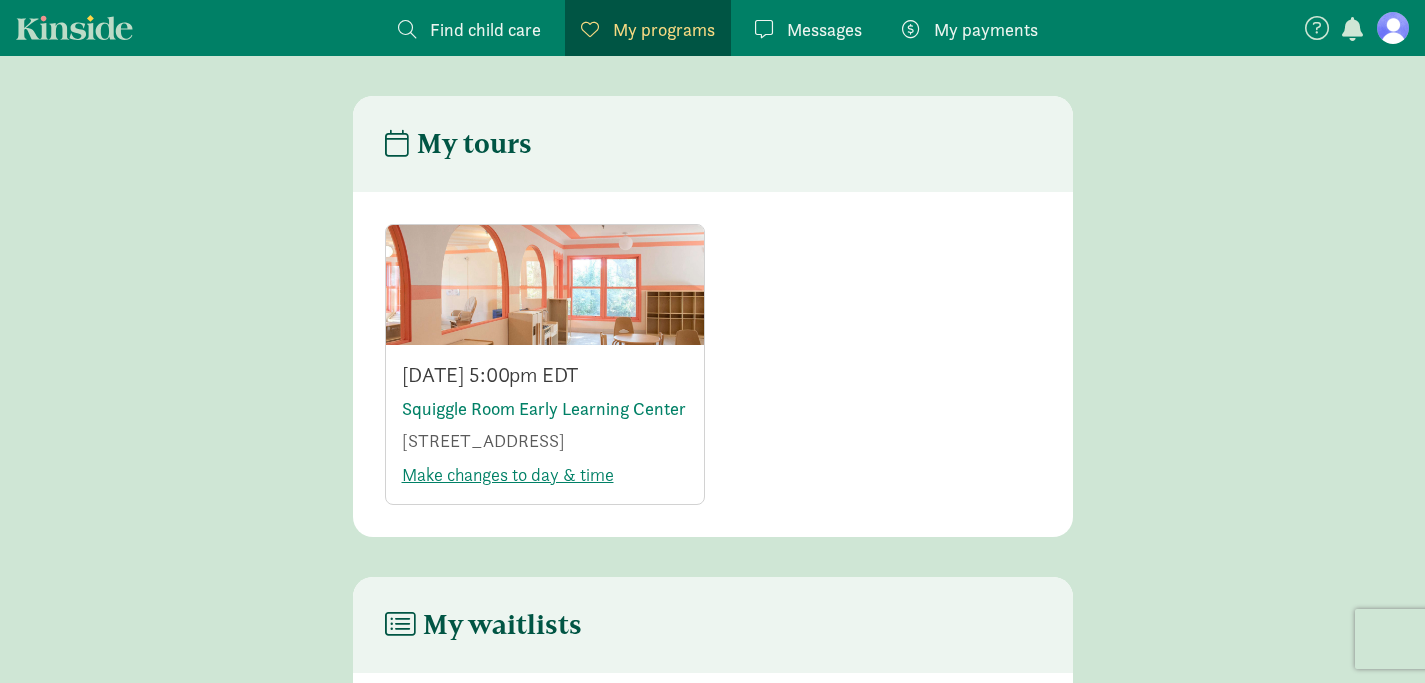 click at bounding box center [545, 285] 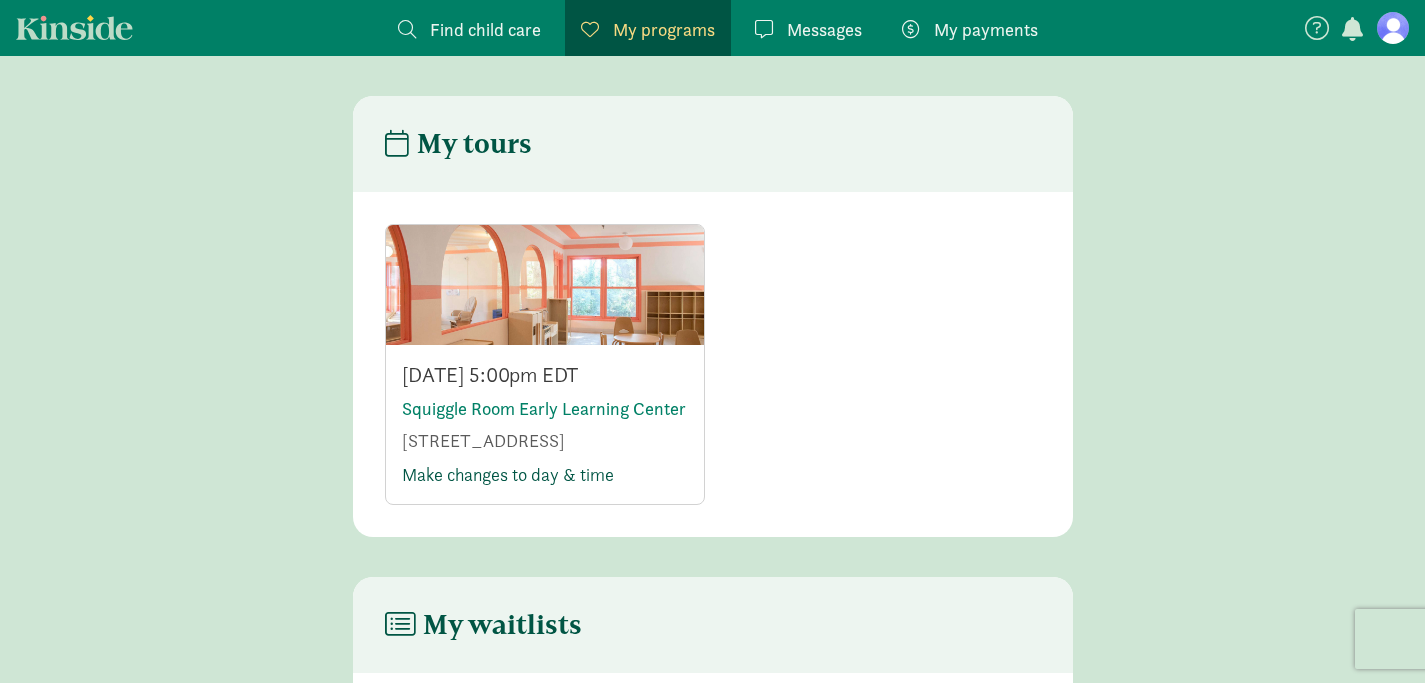 click on "Make changes to day & time" at bounding box center [508, 474] 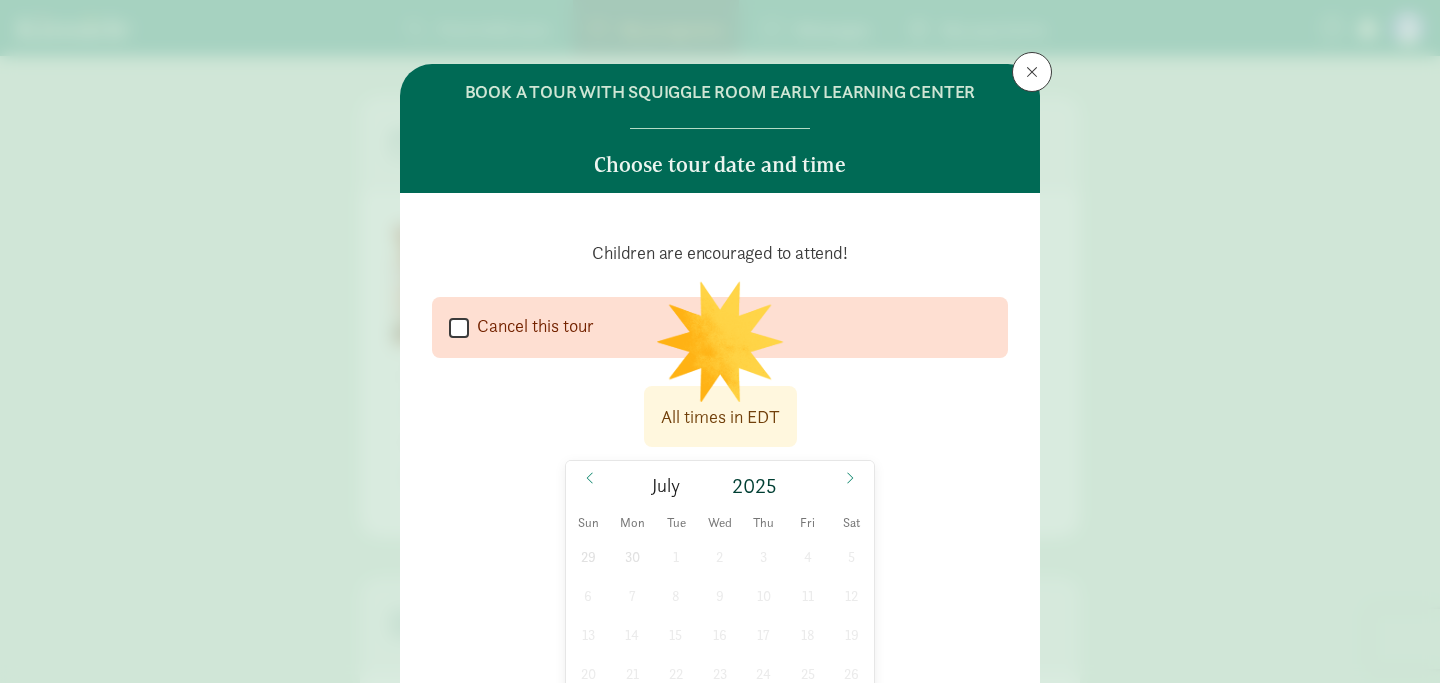 click on "Cancel this tour" at bounding box center (459, 327) 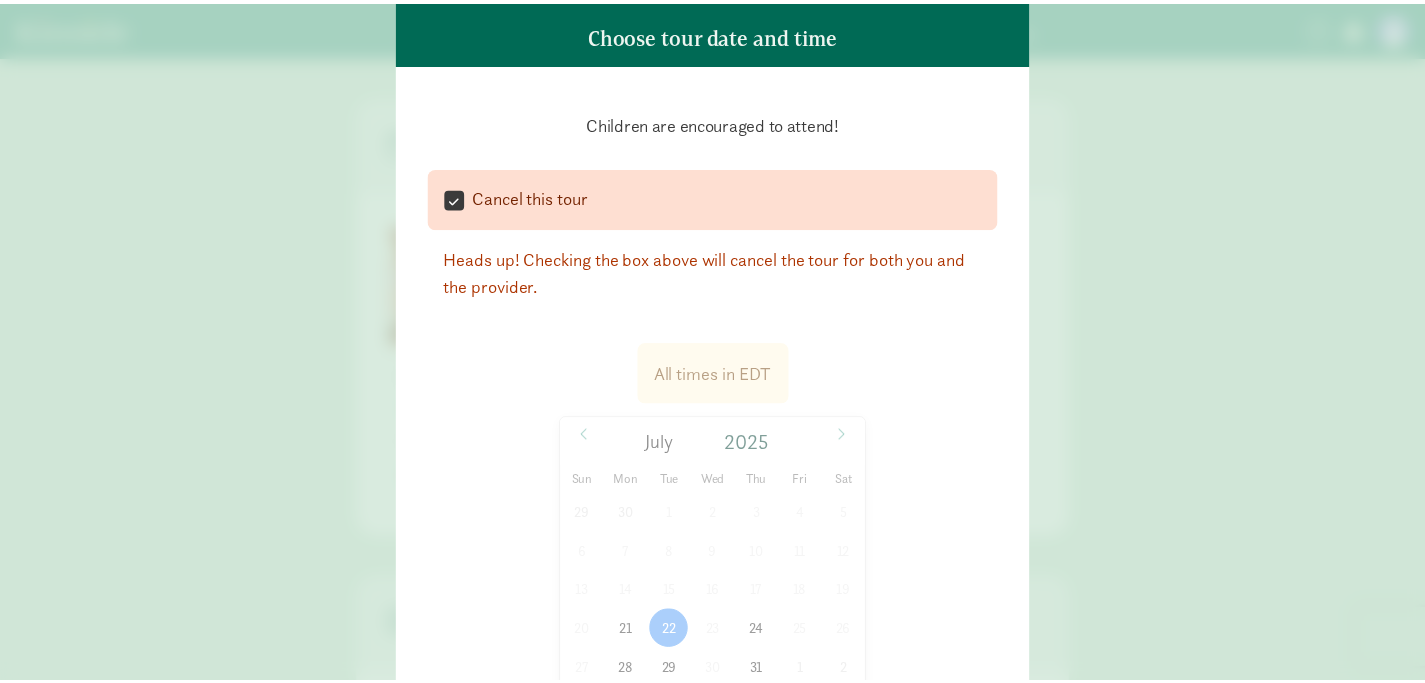 scroll, scrollTop: 453, scrollLeft: 0, axis: vertical 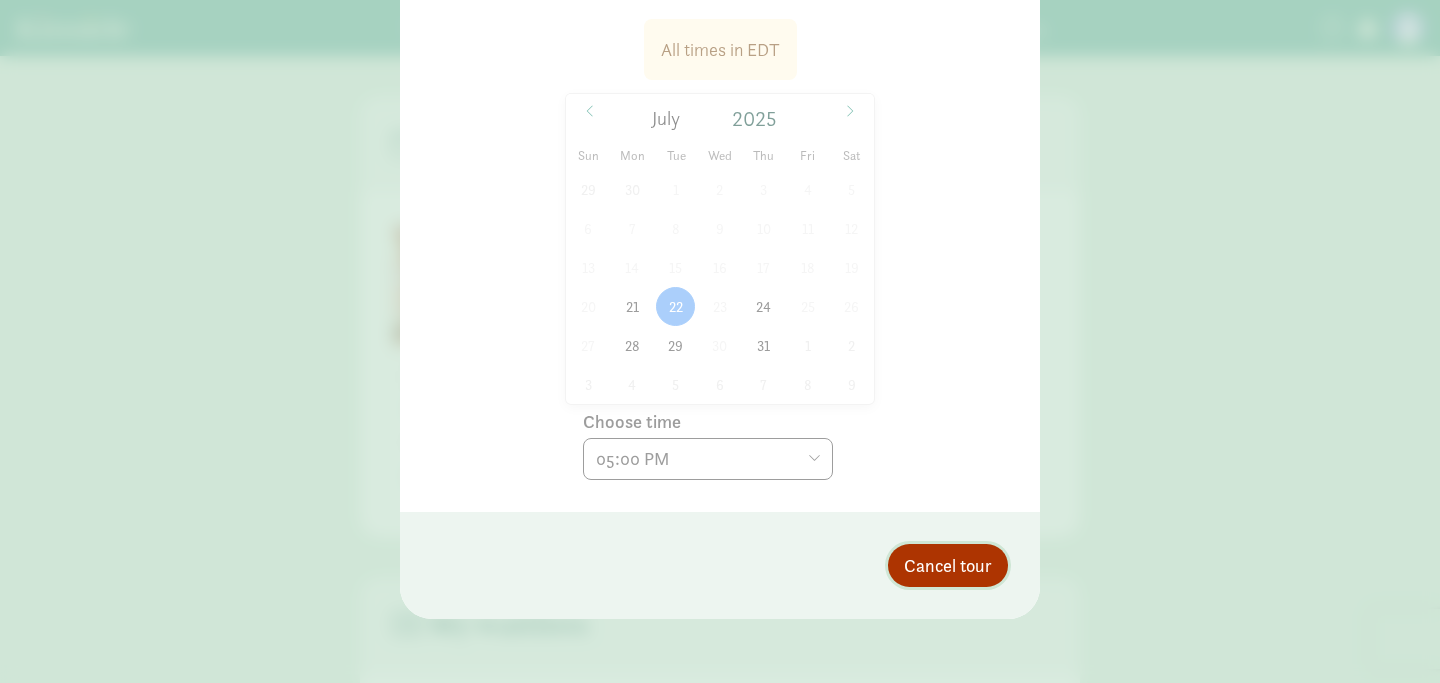 click on "Cancel tour" at bounding box center [948, 565] 